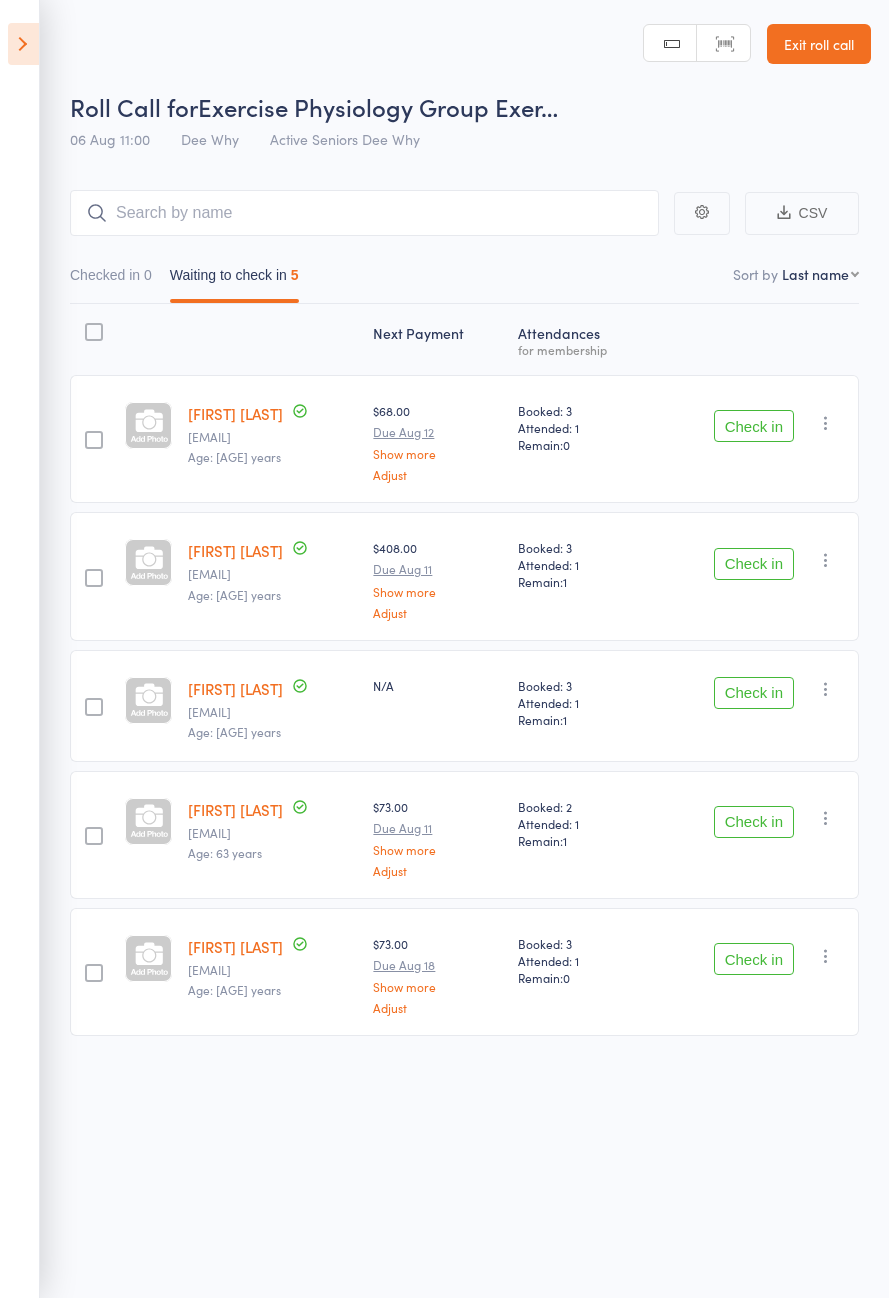 scroll, scrollTop: 0, scrollLeft: 0, axis: both 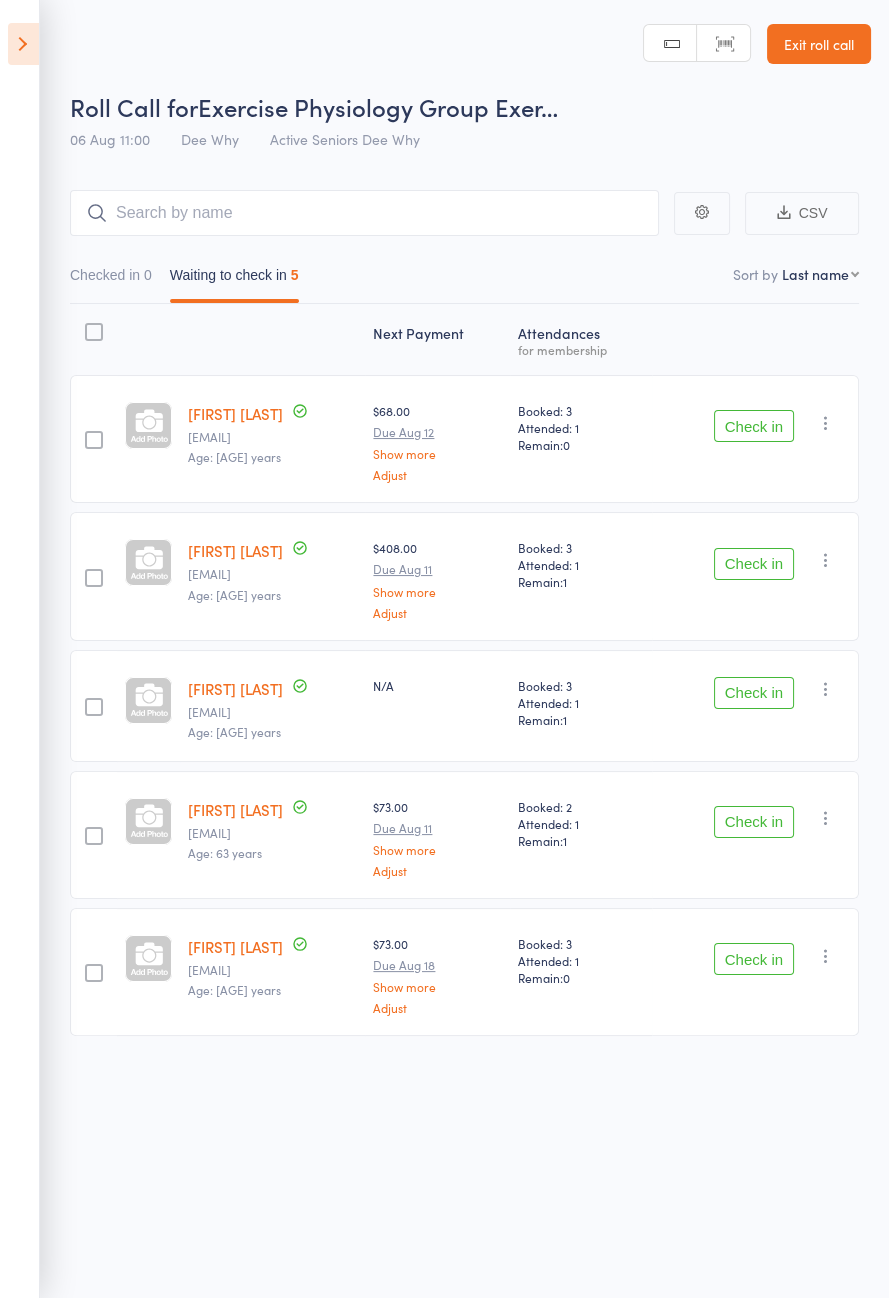 click on "Check in Check in Send message Add Note Add Task Add Flag Remove Mark absent" at bounding box center (755, 576) 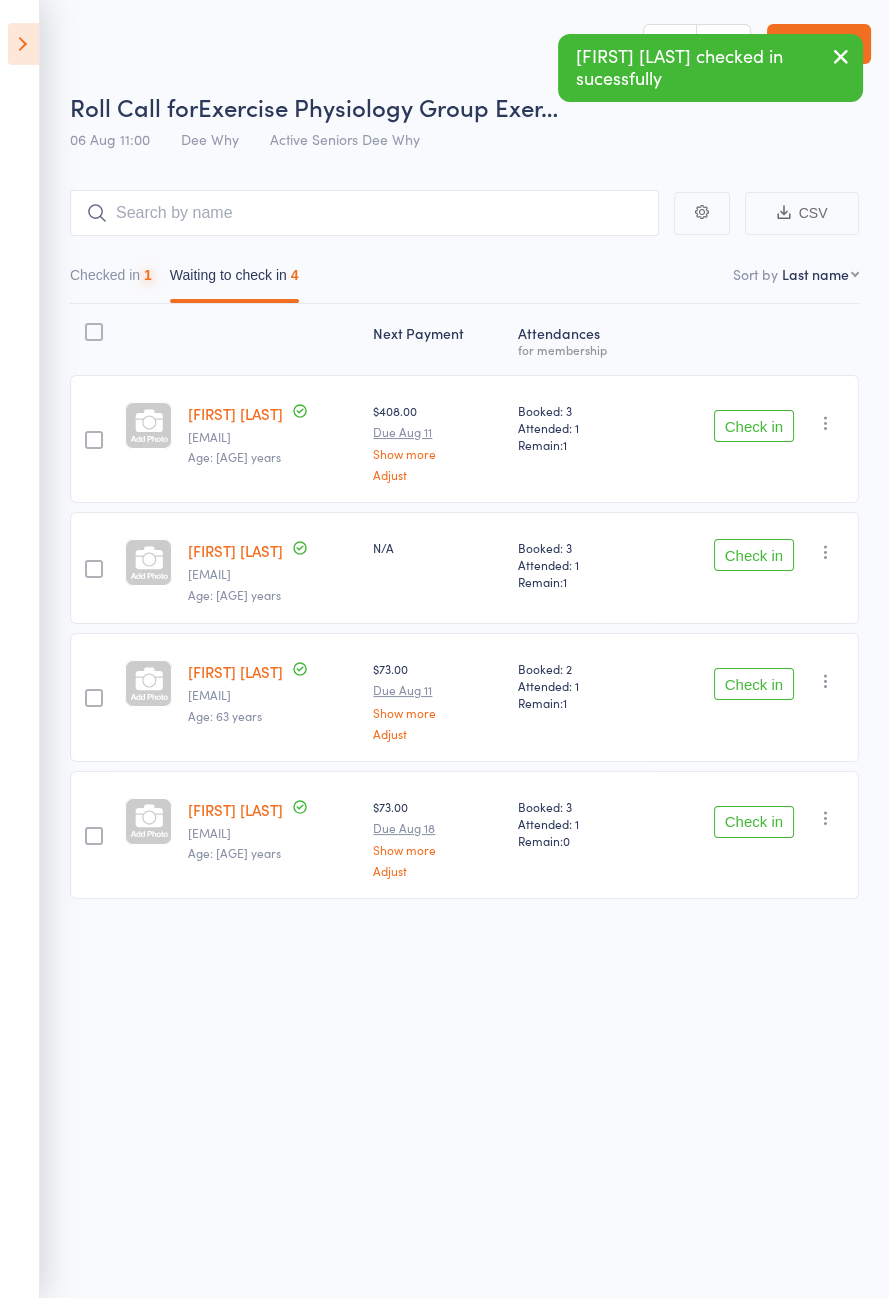 click on "Check in" at bounding box center [754, 426] 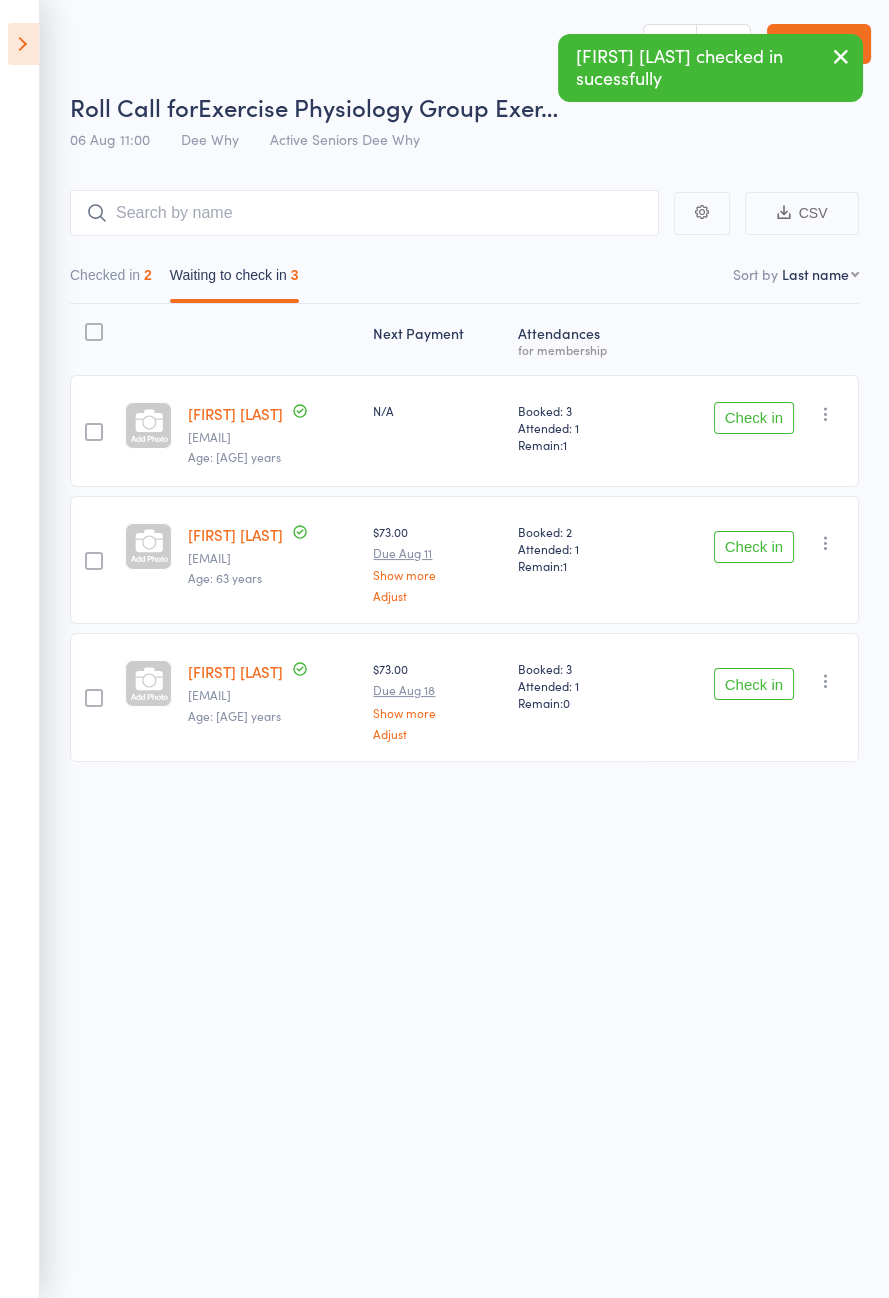 click on "Check in" at bounding box center (754, 418) 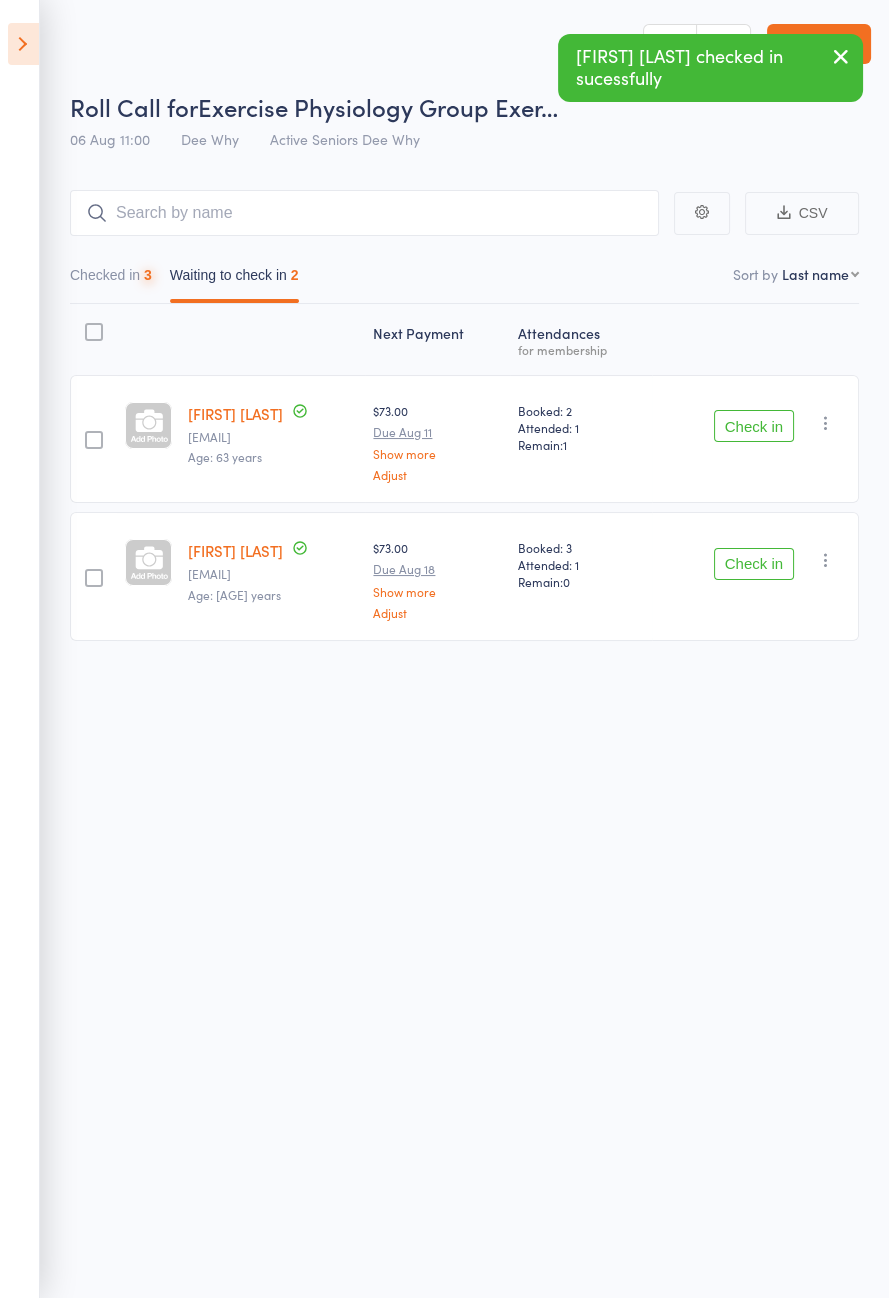 click on "Check in" at bounding box center [754, 426] 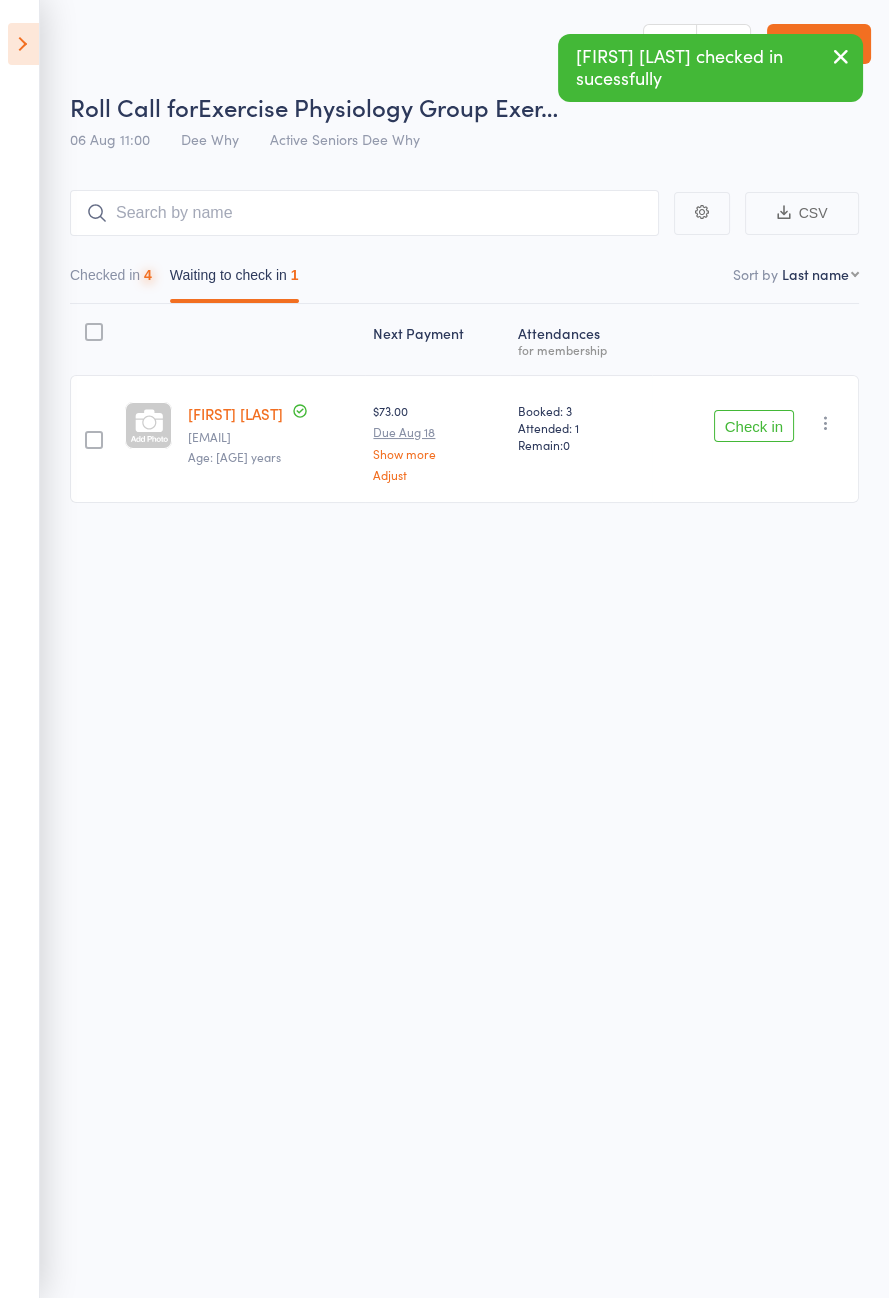 click on "Check in" at bounding box center (754, 426) 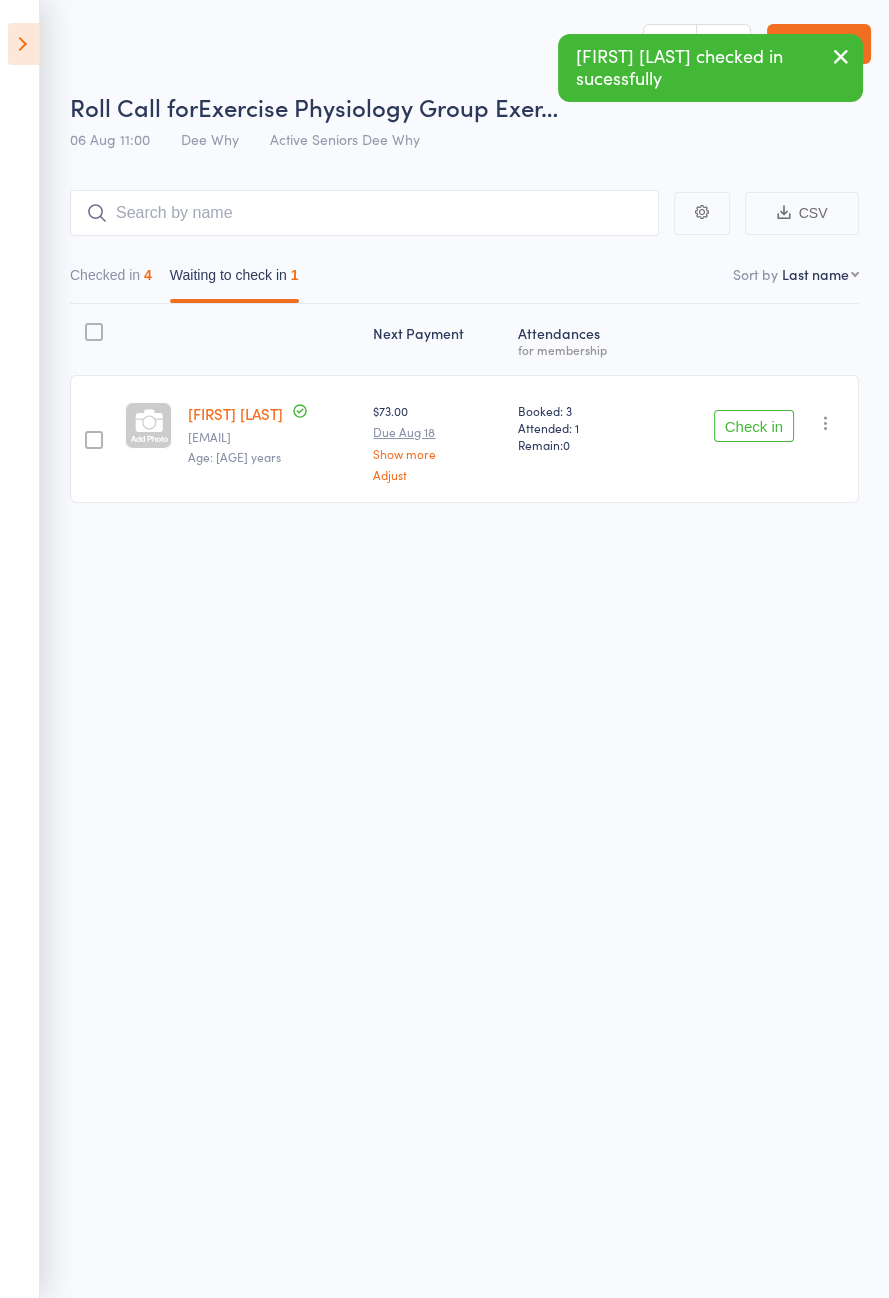 click on "Check in" at bounding box center (754, 426) 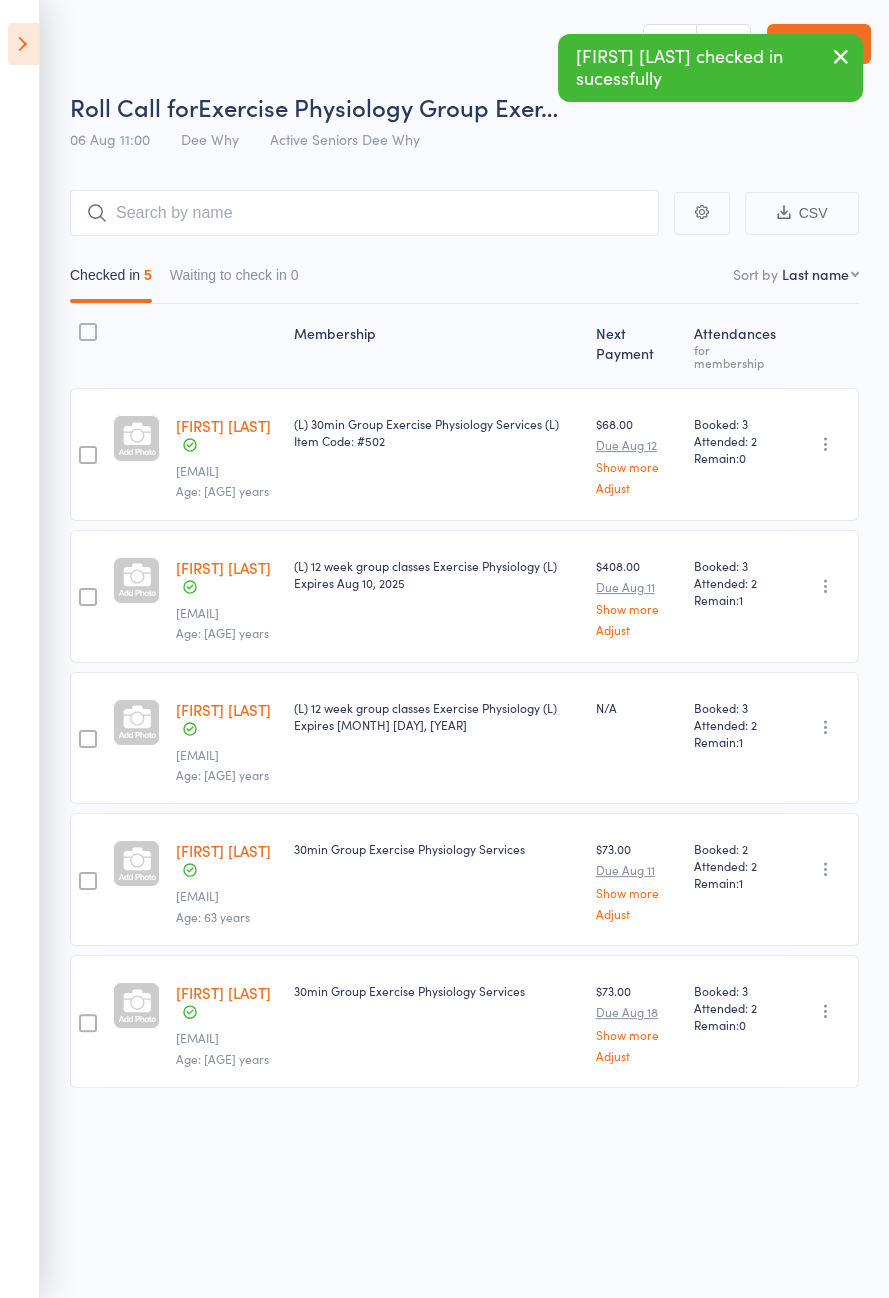 click at bounding box center (23, 44) 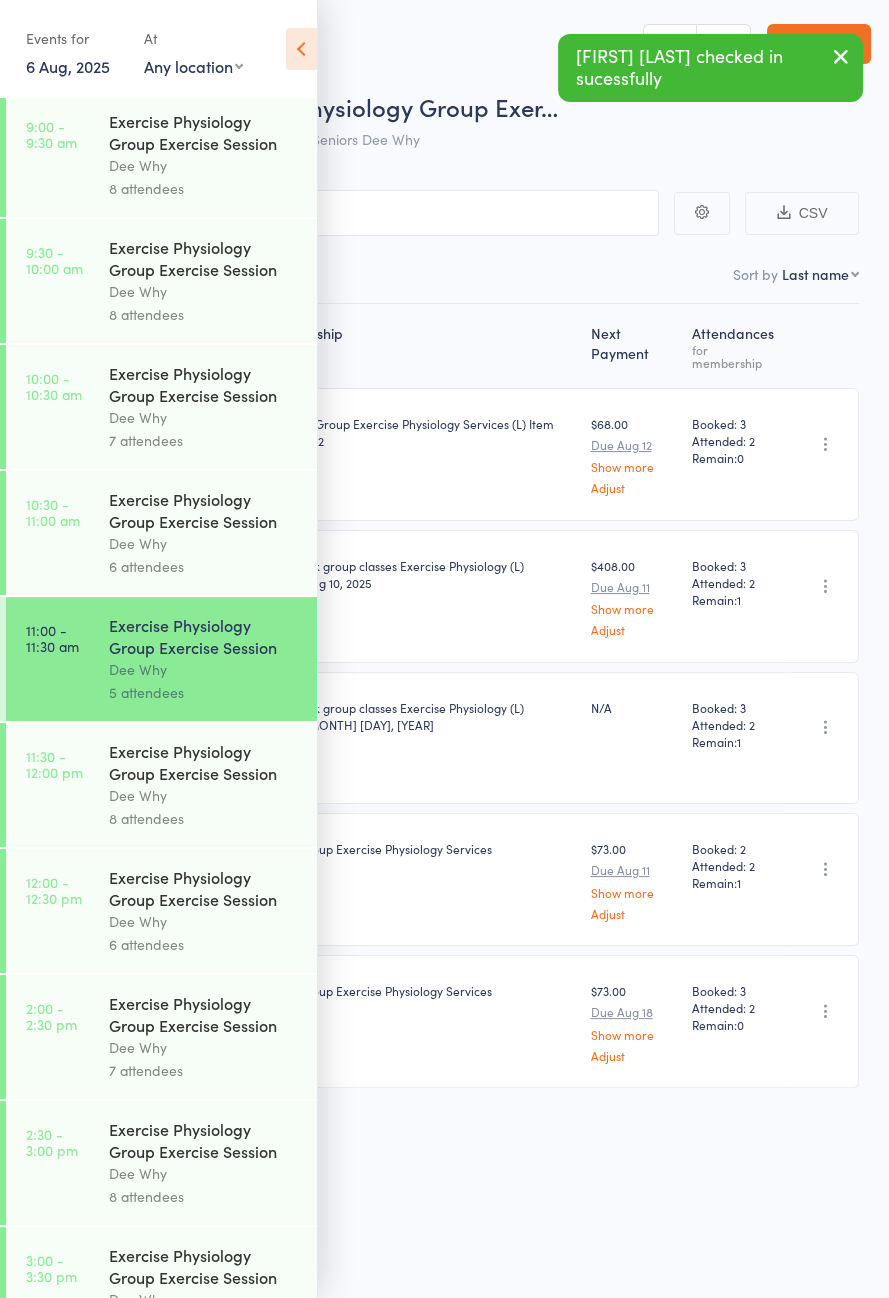 scroll, scrollTop: 1018, scrollLeft: 0, axis: vertical 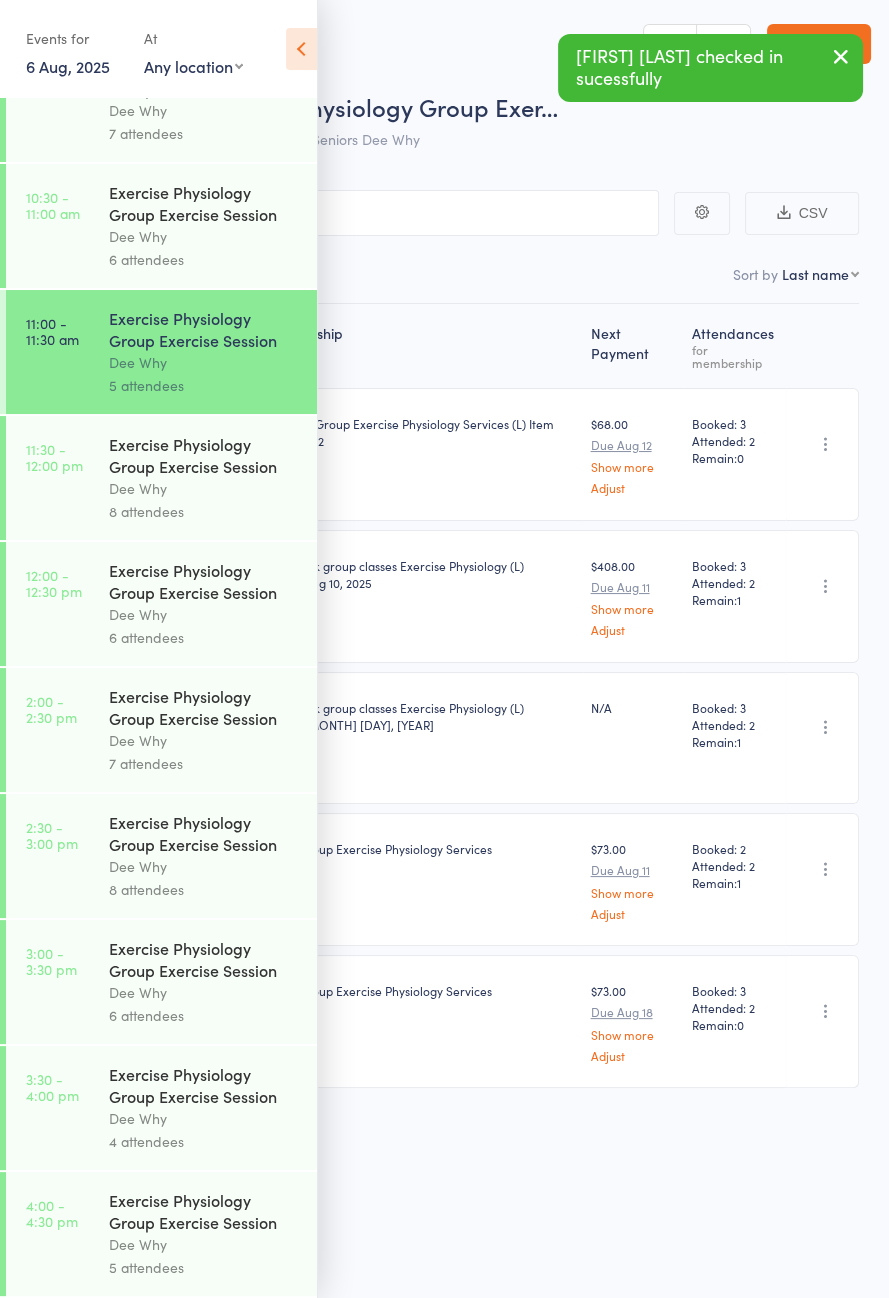click on "8 attendees" at bounding box center (204, 511) 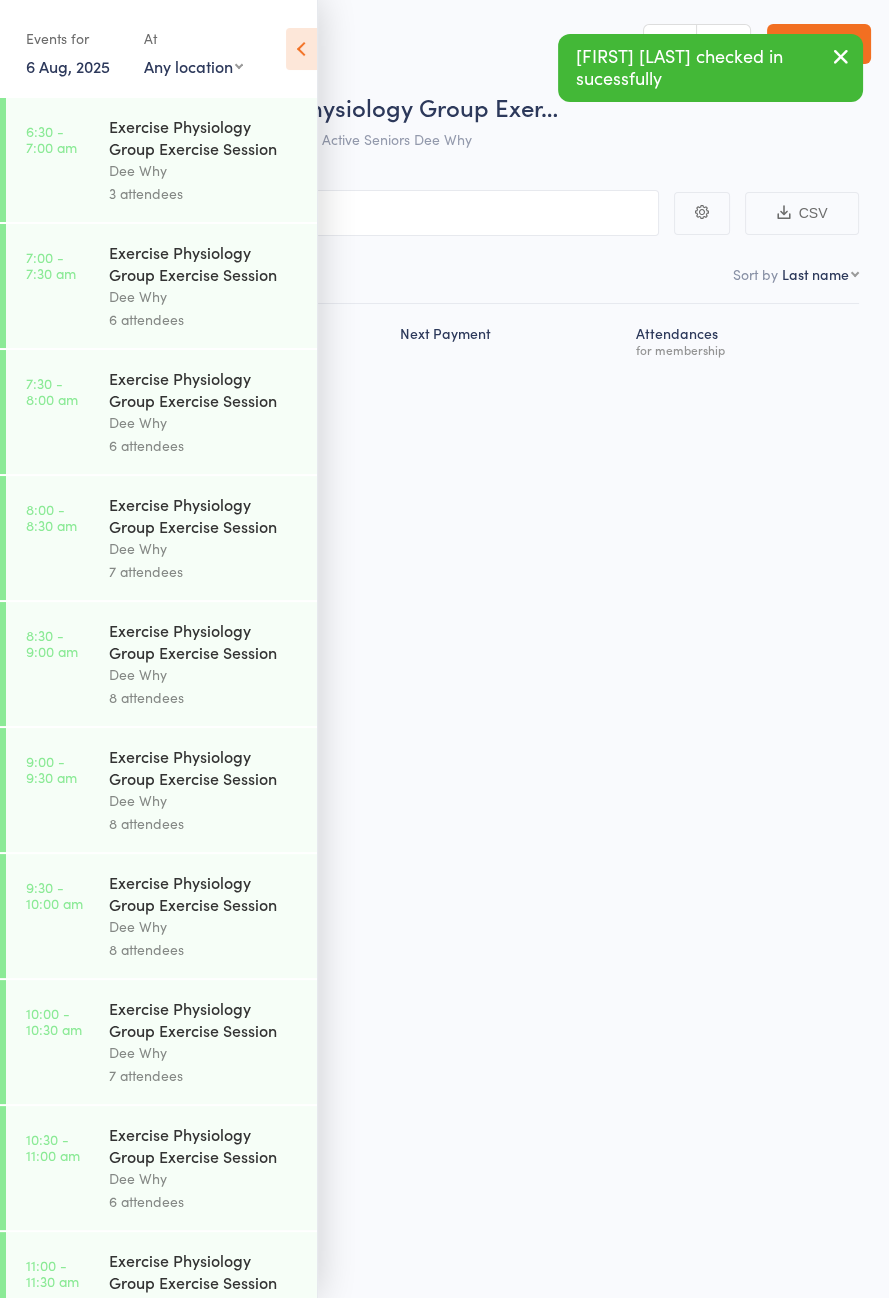 click at bounding box center (301, 49) 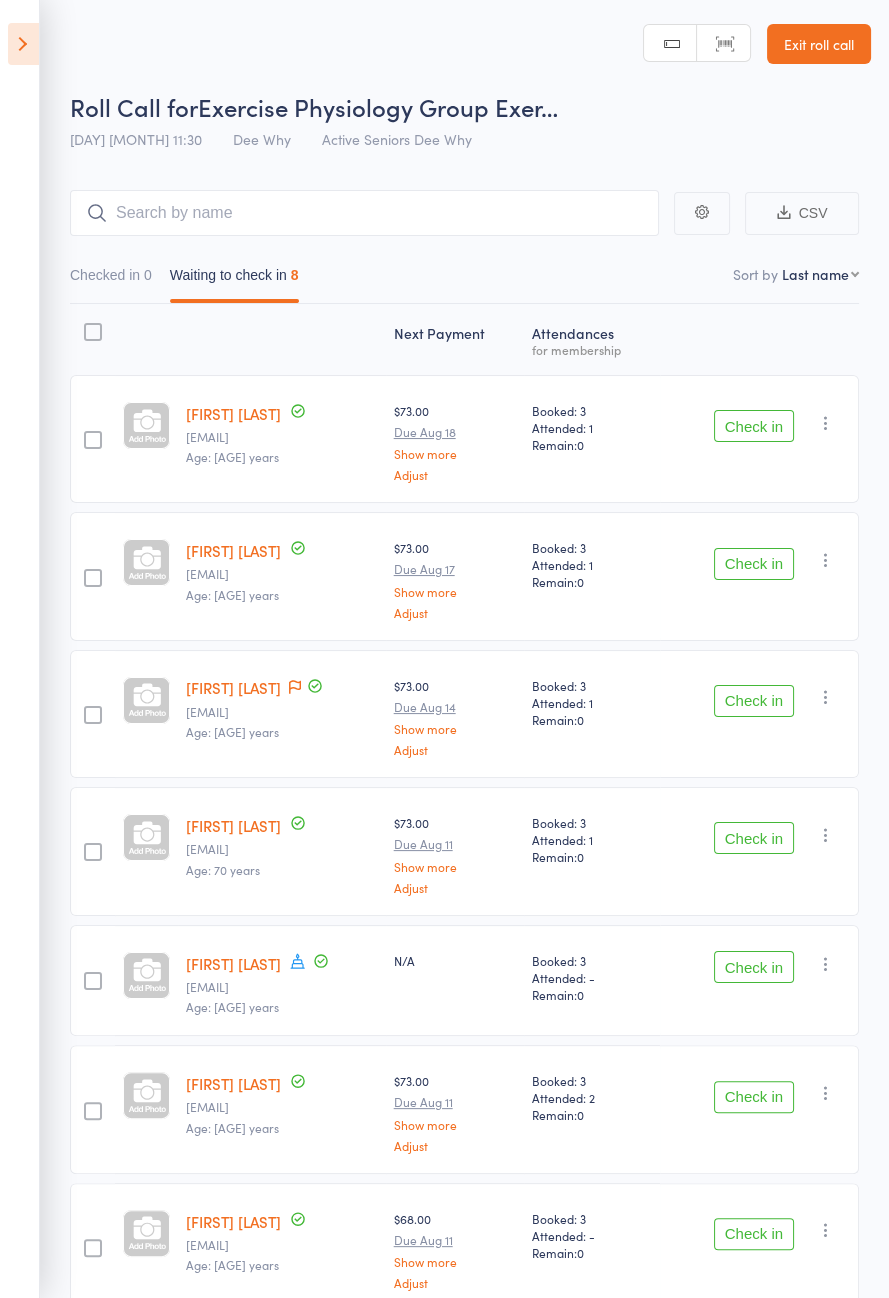 click 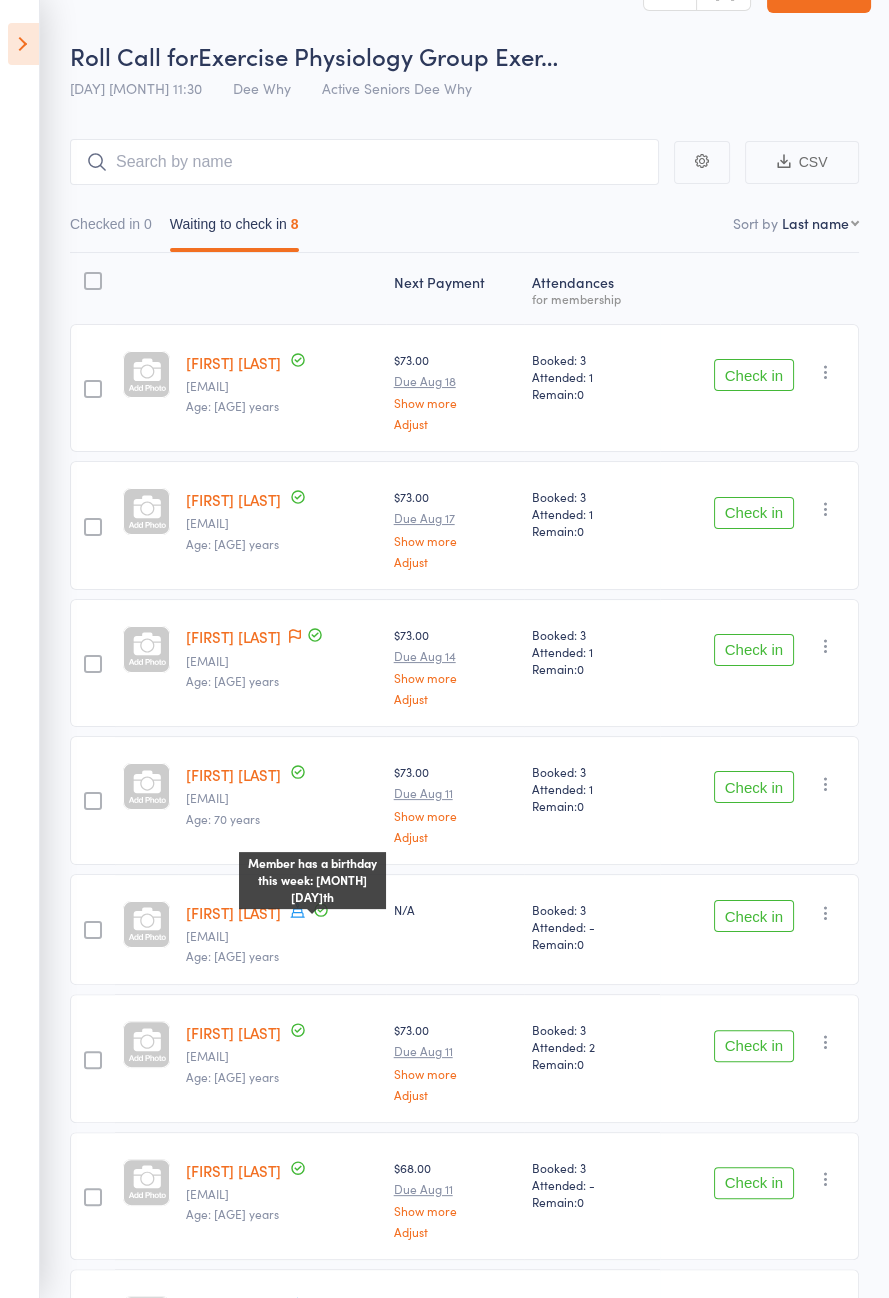 scroll, scrollTop: 125, scrollLeft: 0, axis: vertical 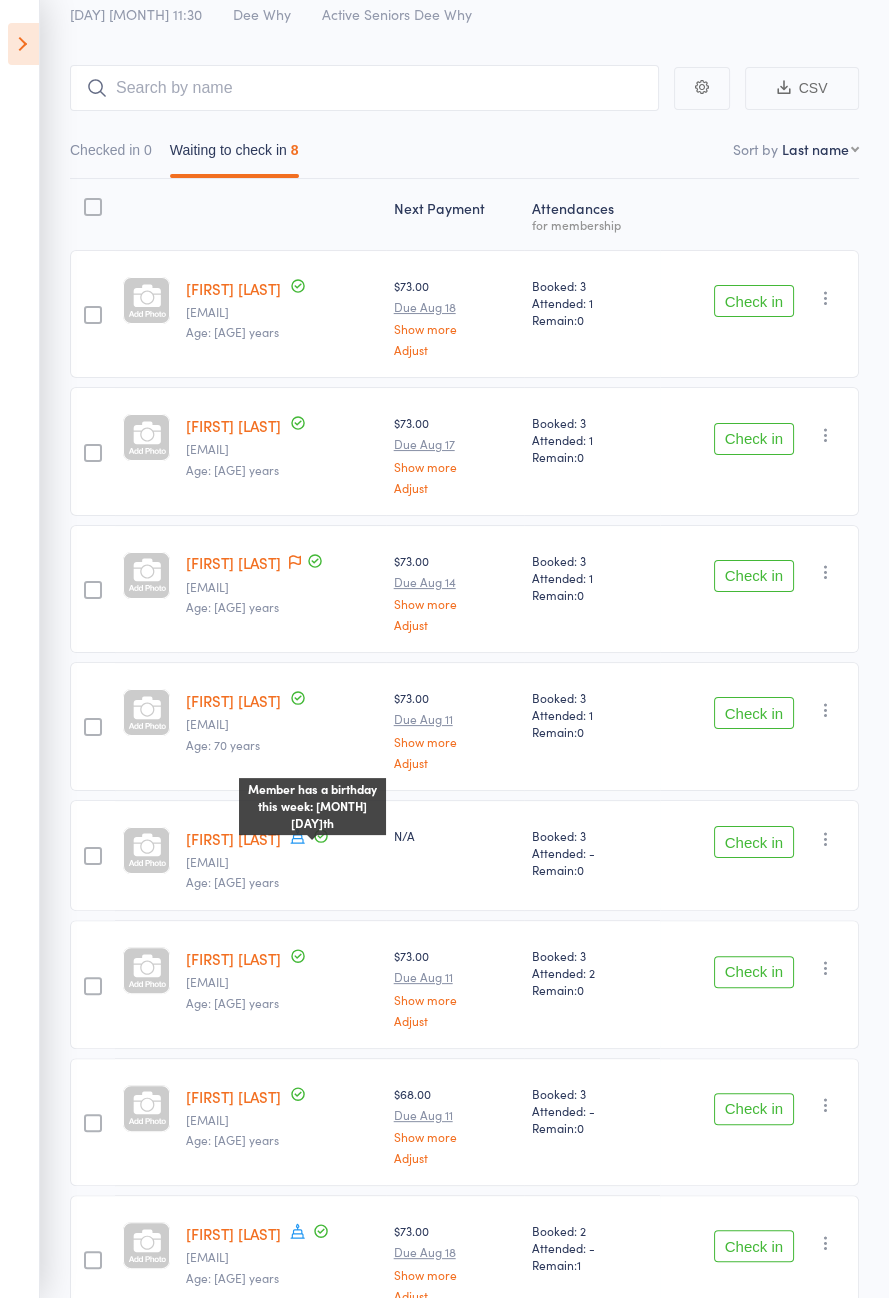 click on "Lynne Sherman    lynne@kempbridge.com Age: 79 years" at bounding box center [281, 1122] 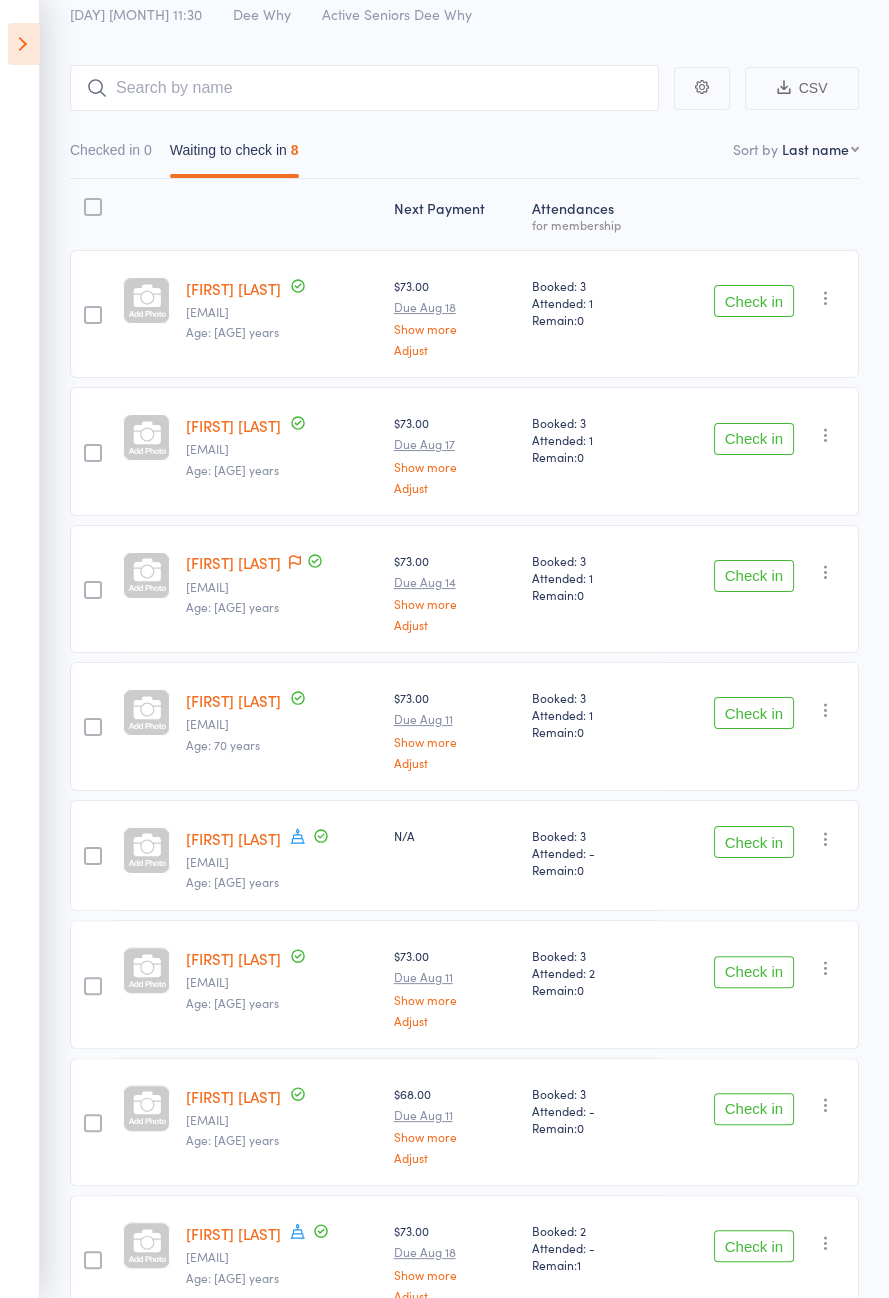 click 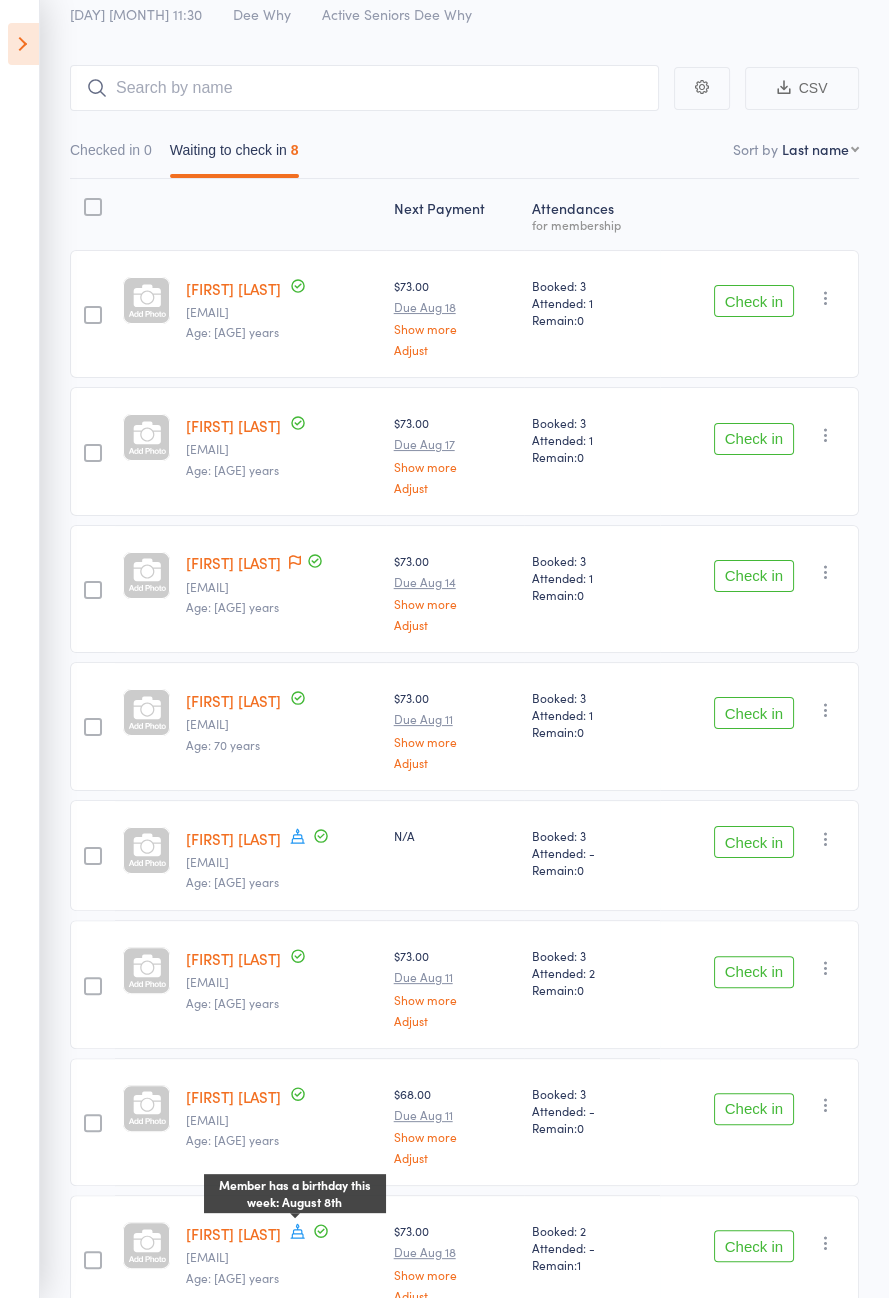 click on "Lynne Sherman    lynne@kempbridge.com Age: 79 years" at bounding box center (281, 1122) 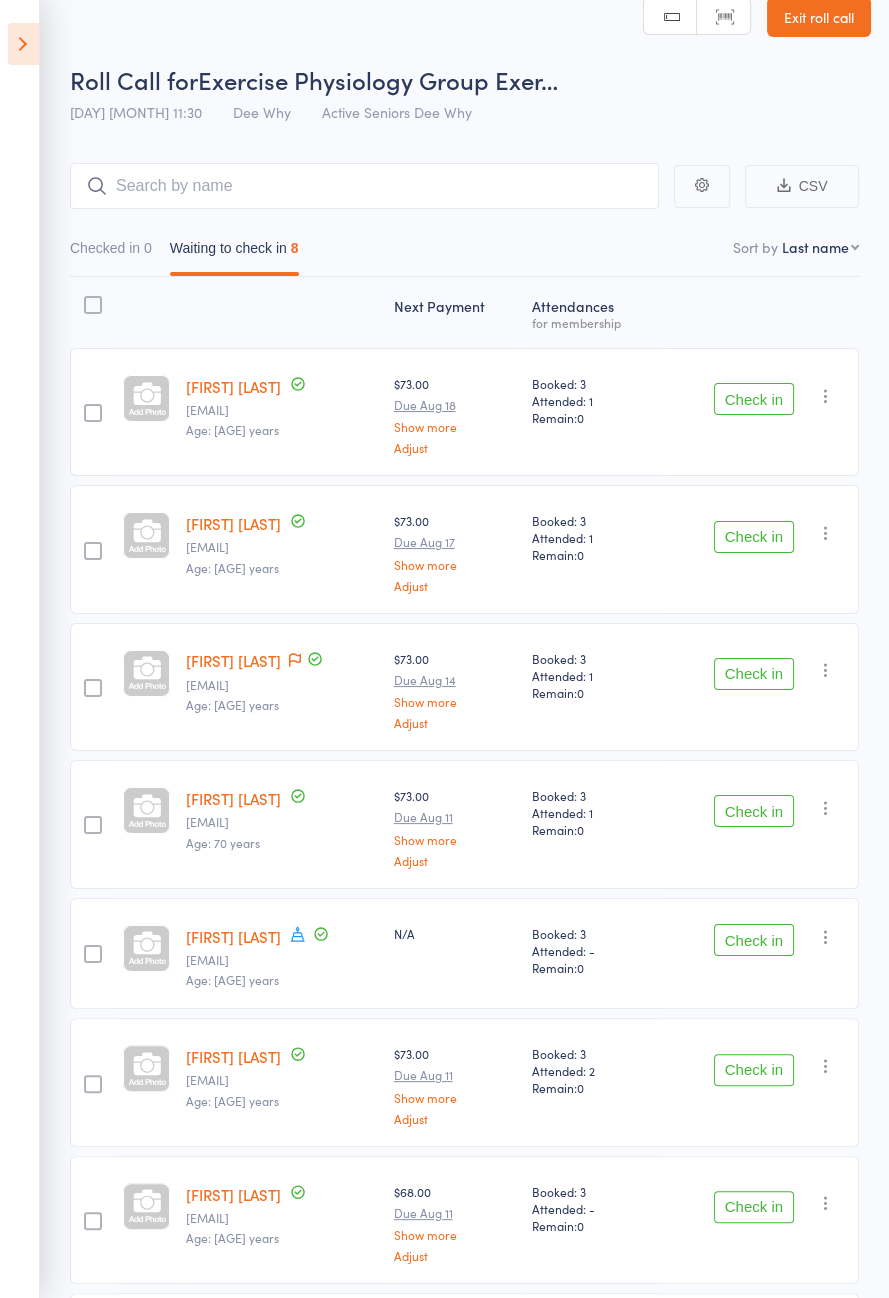 scroll, scrollTop: 0, scrollLeft: 0, axis: both 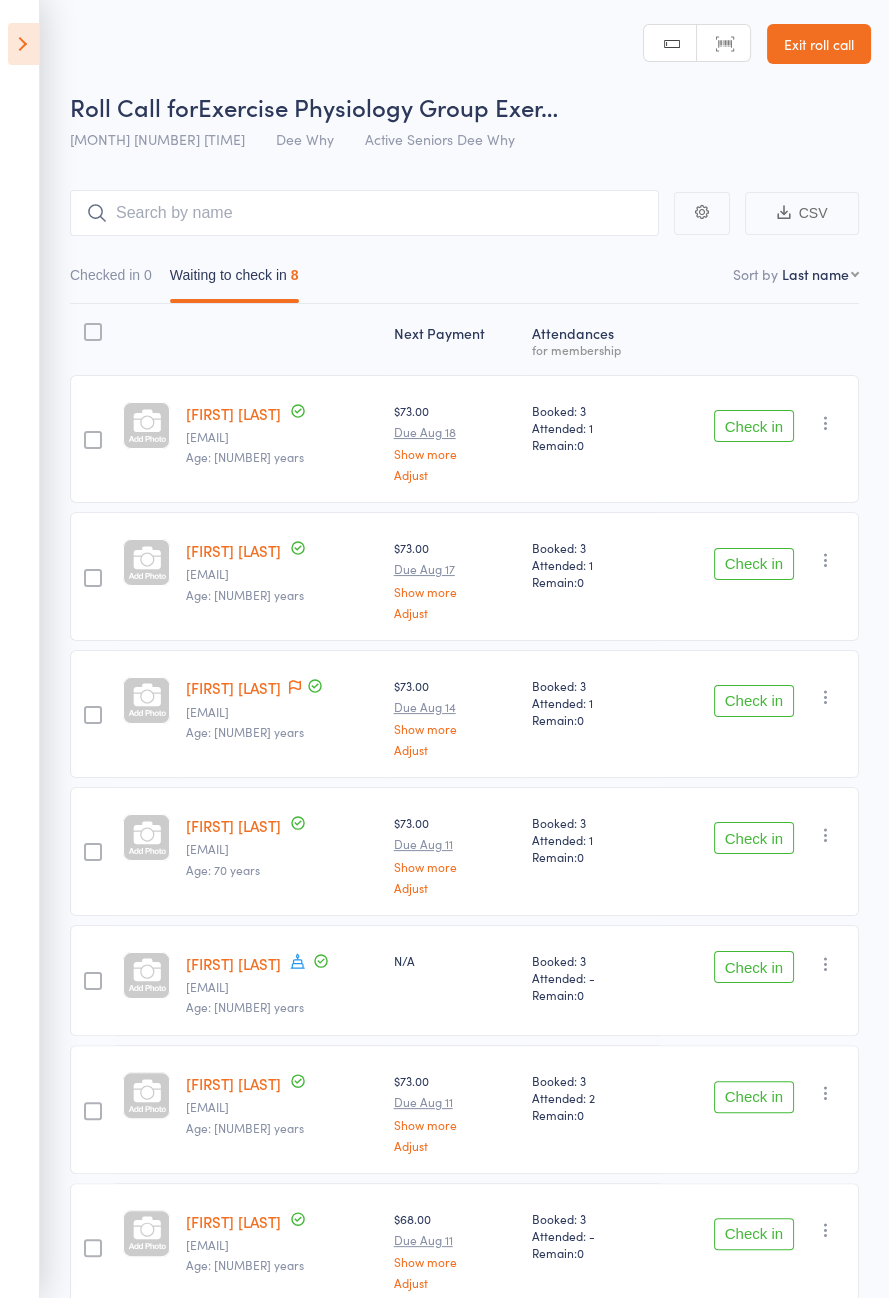 click 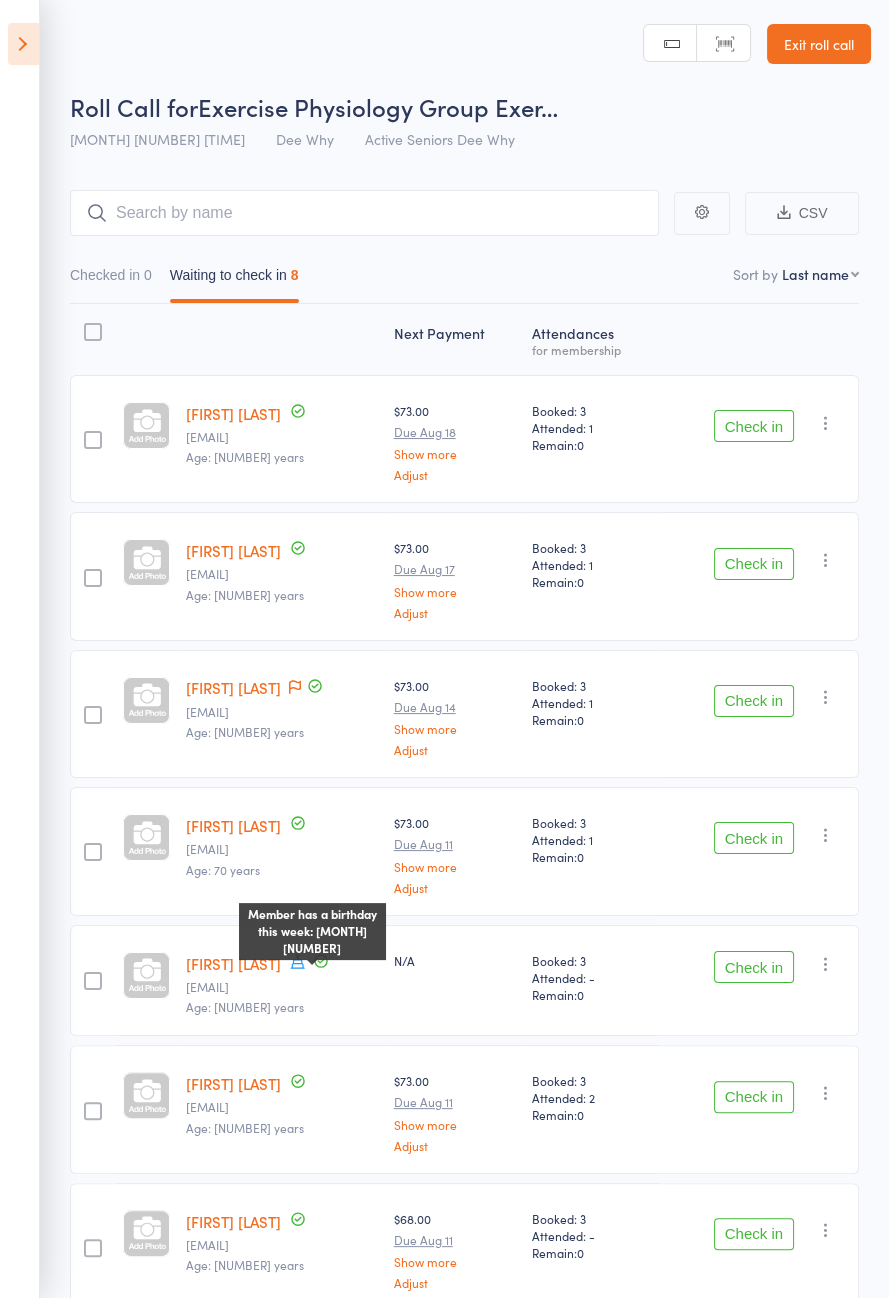 click on "Age: [NUMBER] years" at bounding box center [281, 1007] 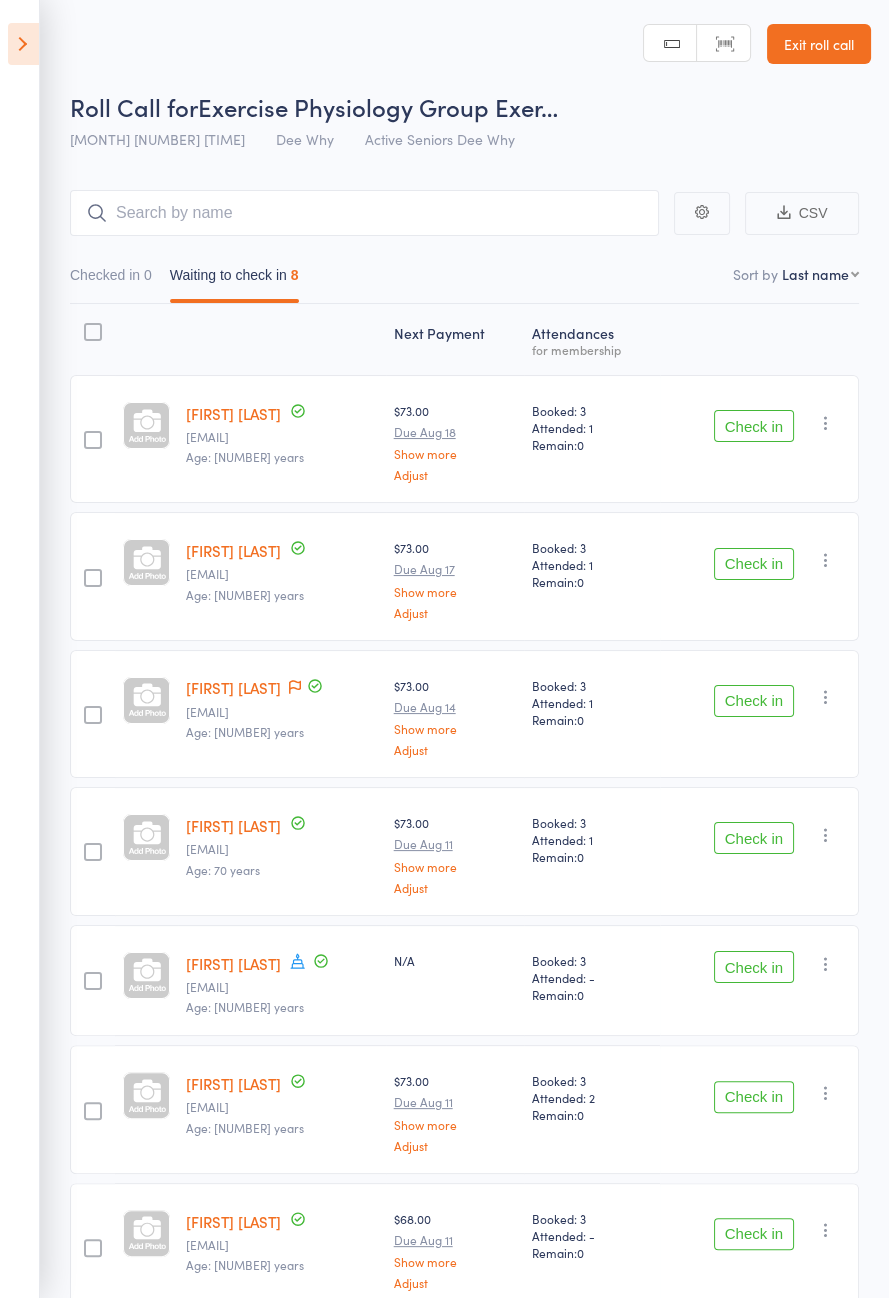scroll, scrollTop: 125, scrollLeft: 0, axis: vertical 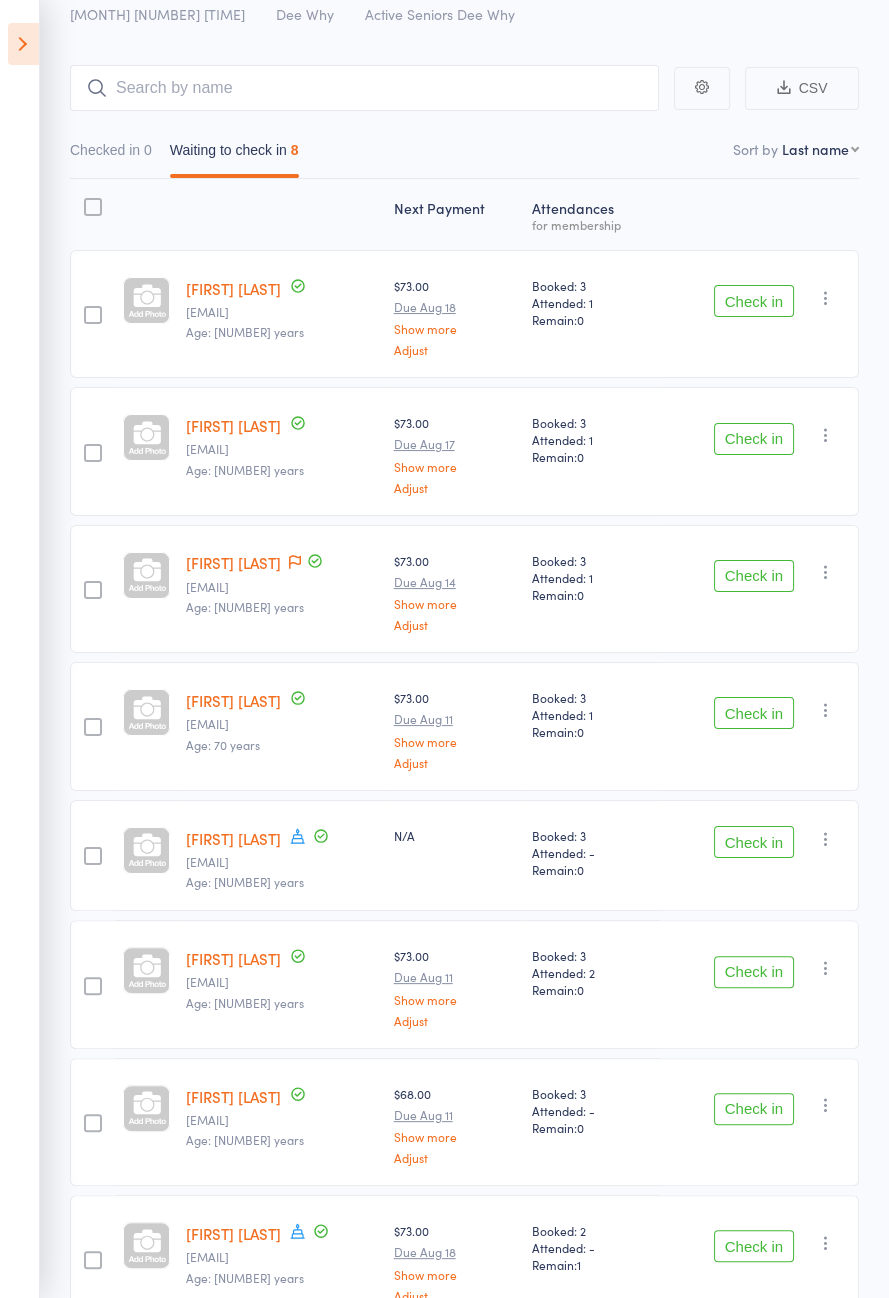 click 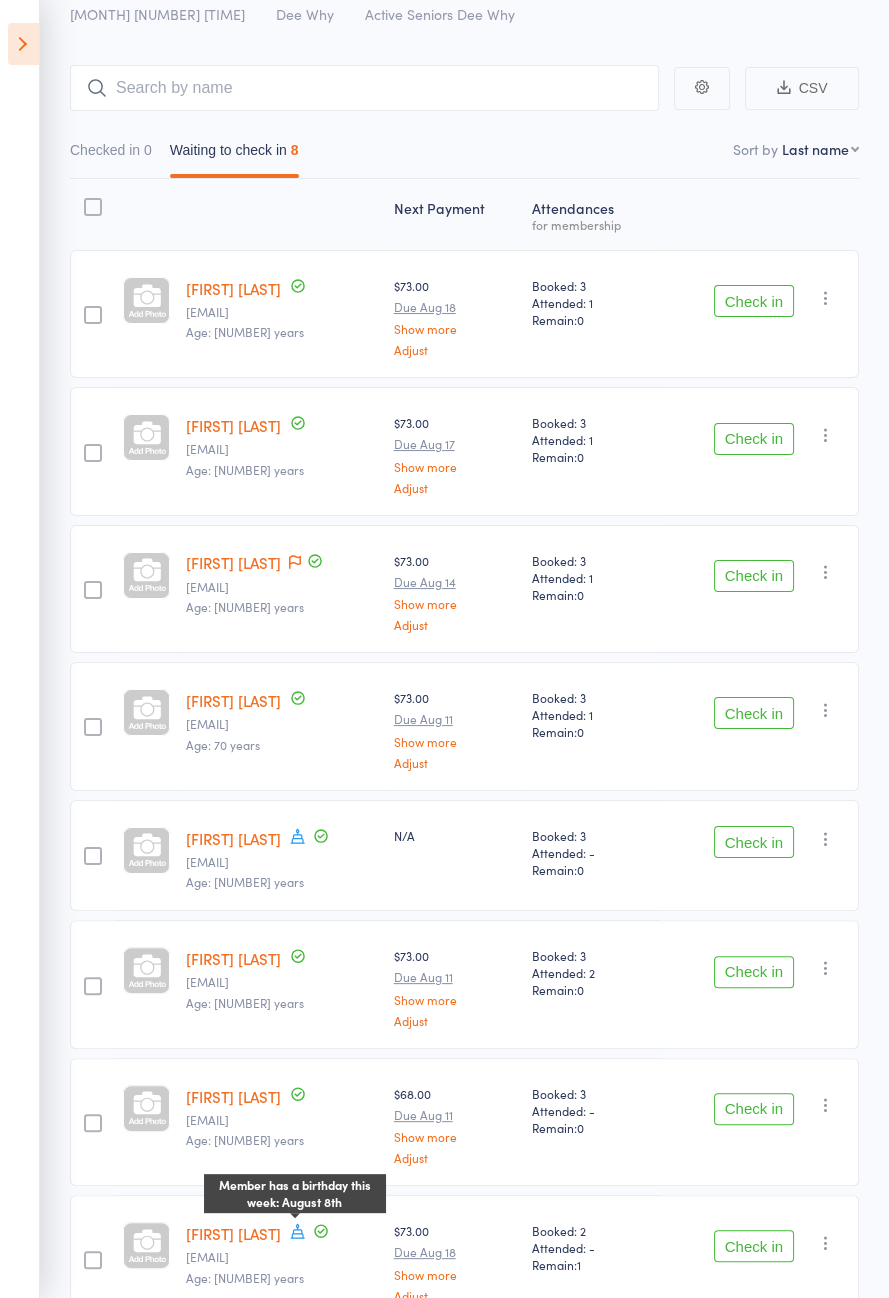 click on "$[NUMBER] Due [MONTH] [NUMBER]  Show more Adjust" at bounding box center (455, 1122) 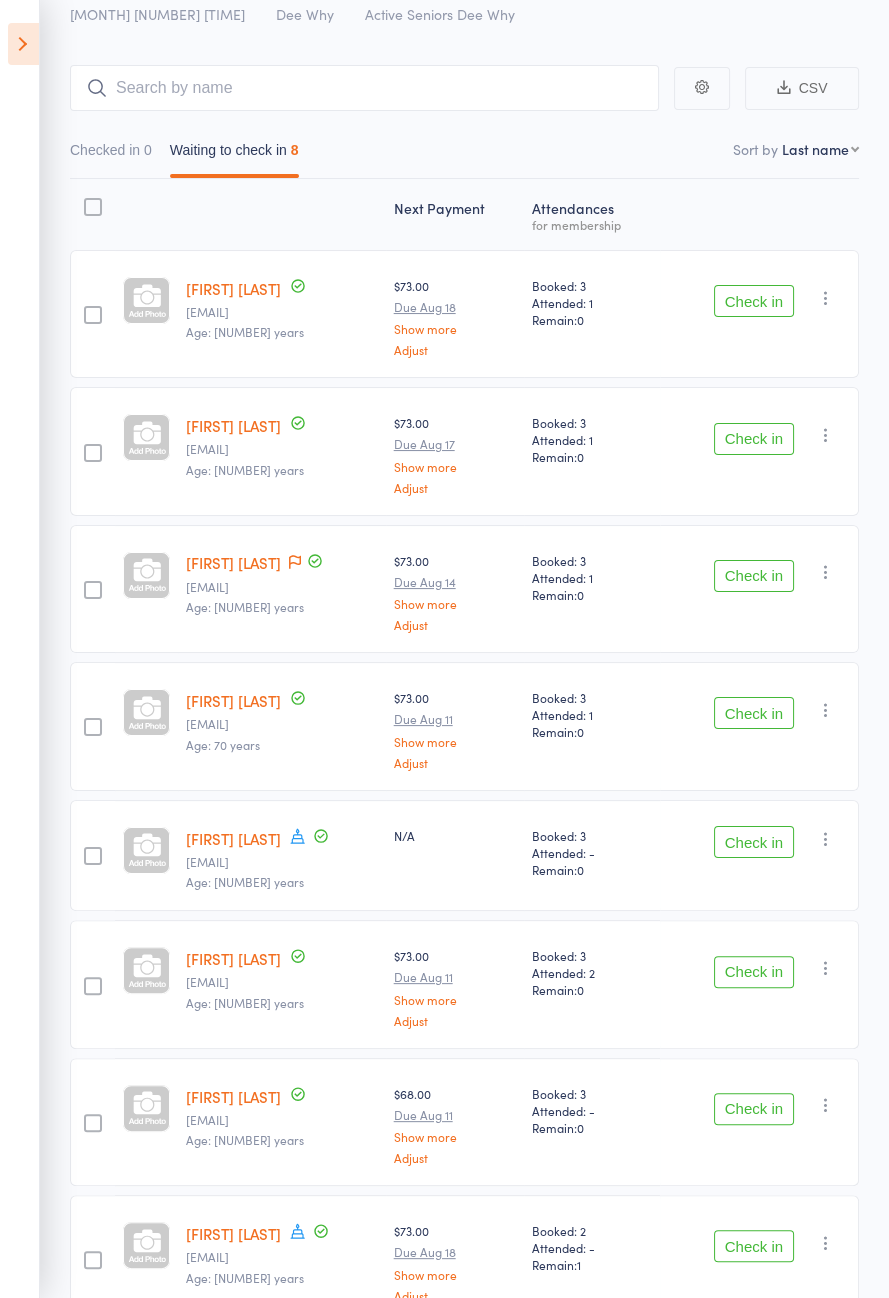 click on "Check in" at bounding box center [754, 972] 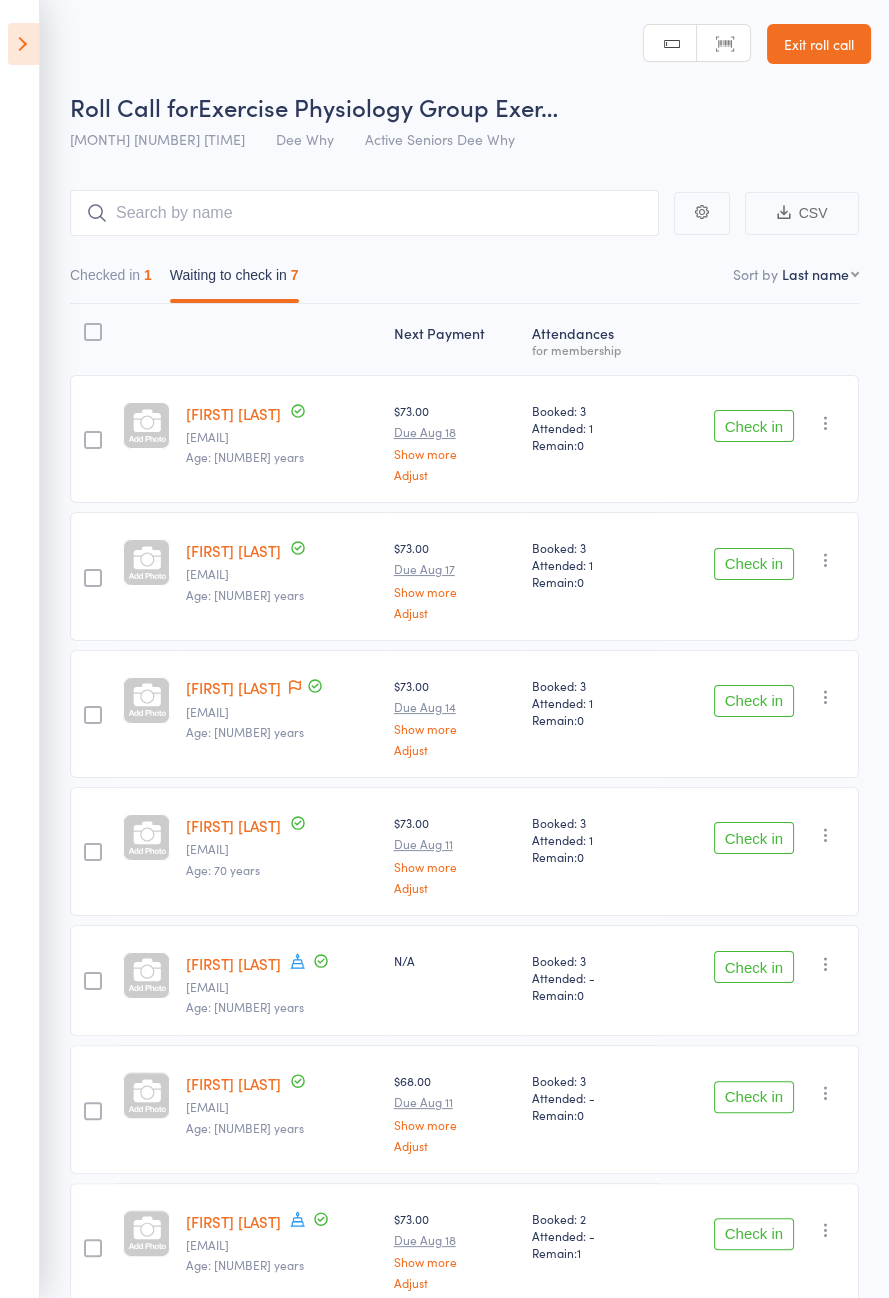 click on "Check in" at bounding box center [754, 426] 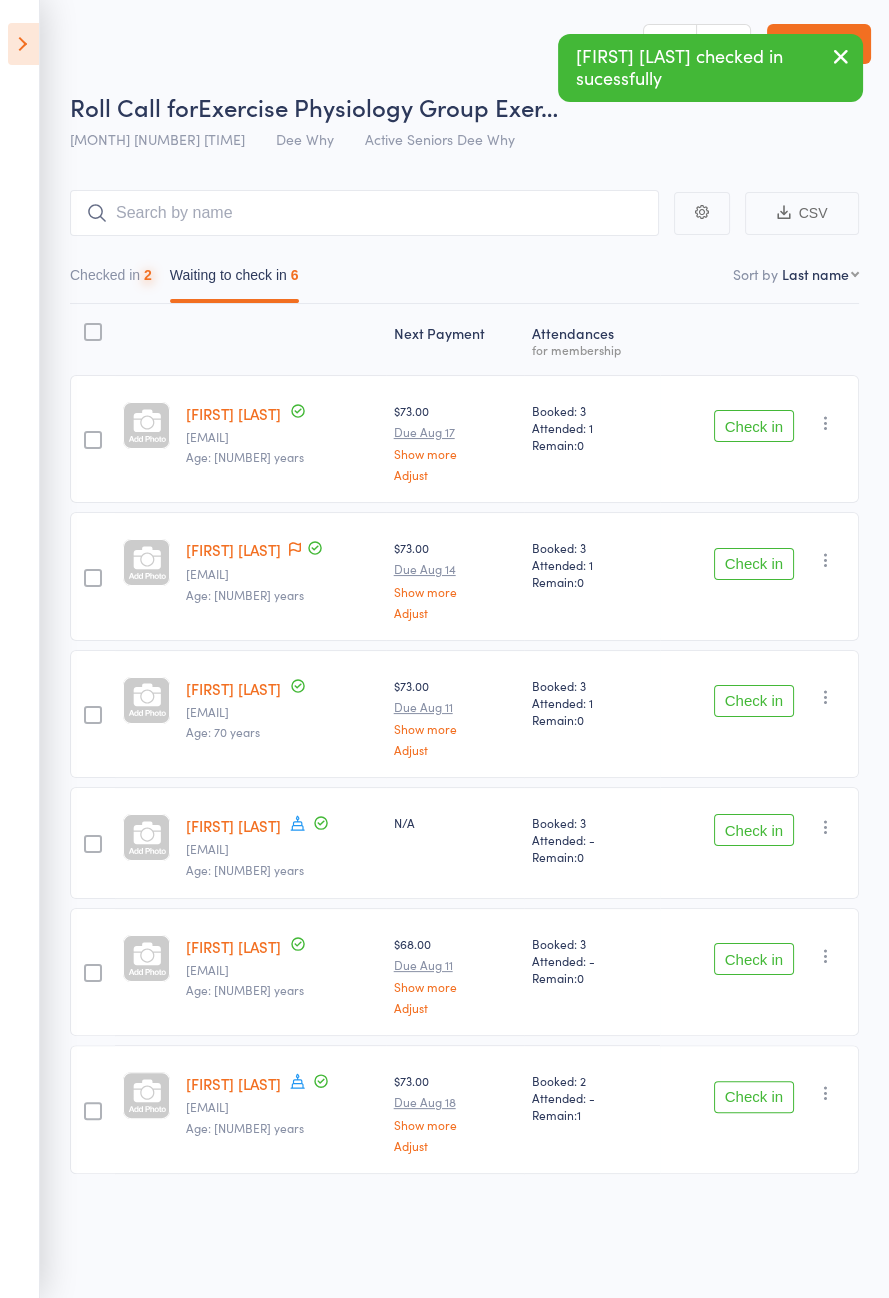 click on "Check in" at bounding box center [754, 426] 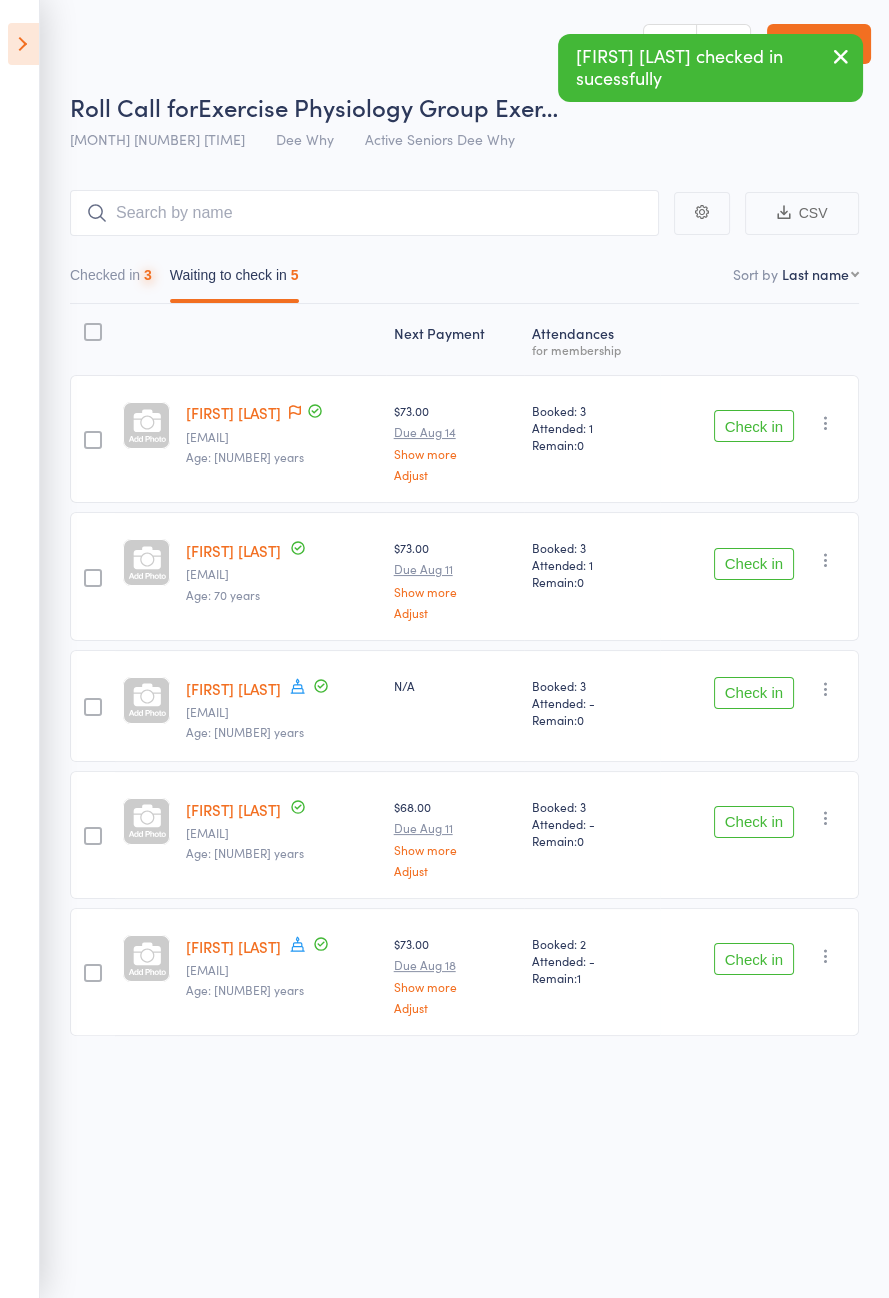 click on "Check in" at bounding box center [754, 426] 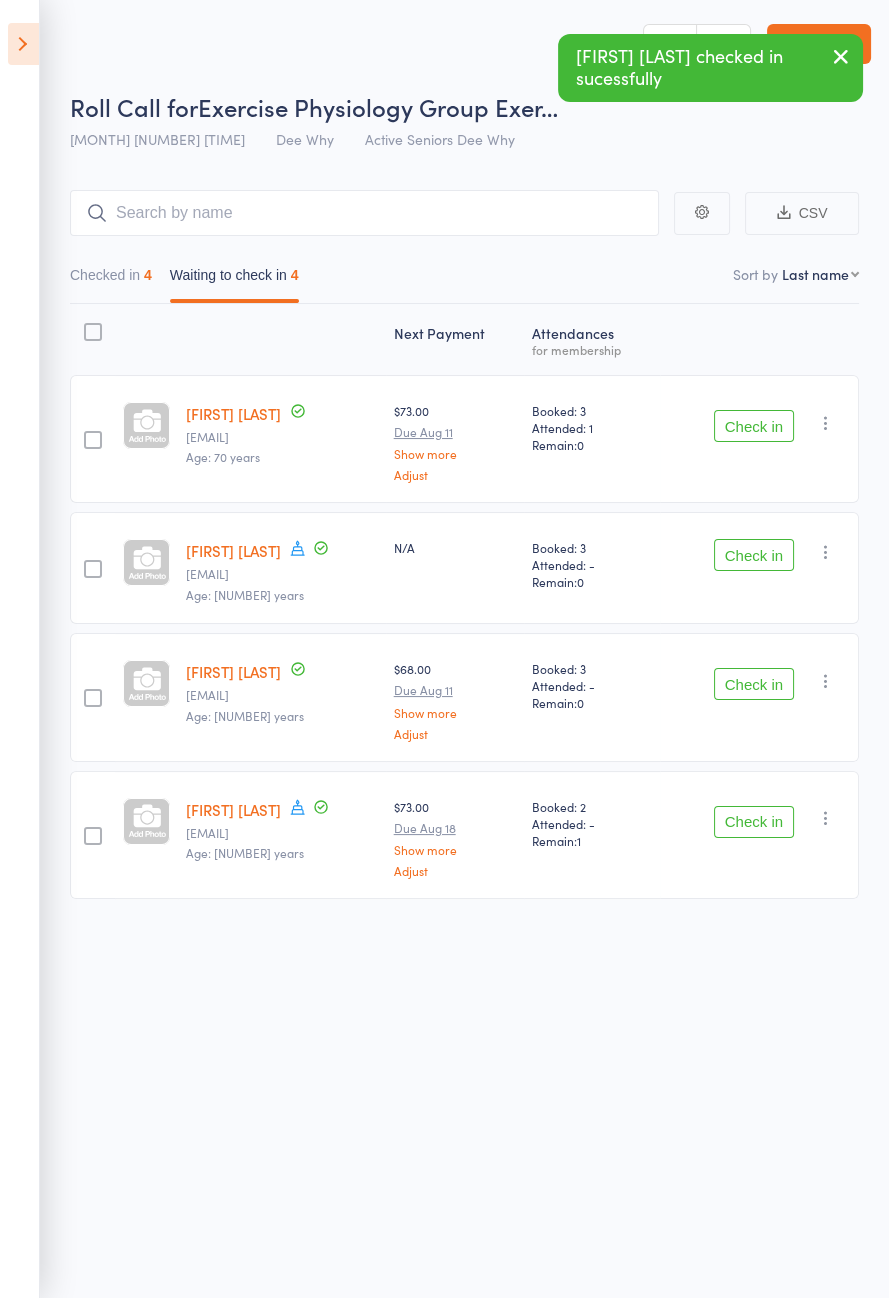 click on "Check in" at bounding box center [754, 426] 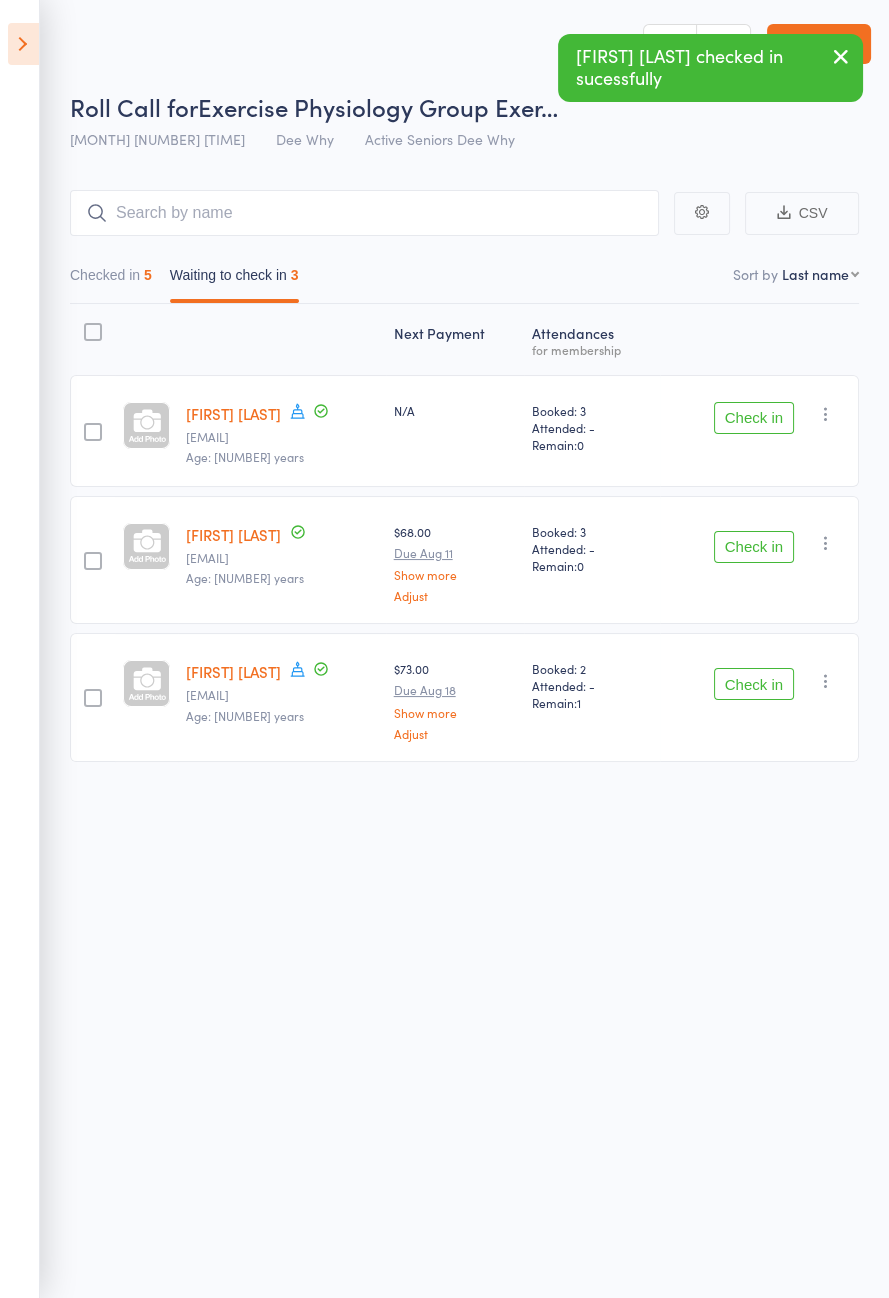 click 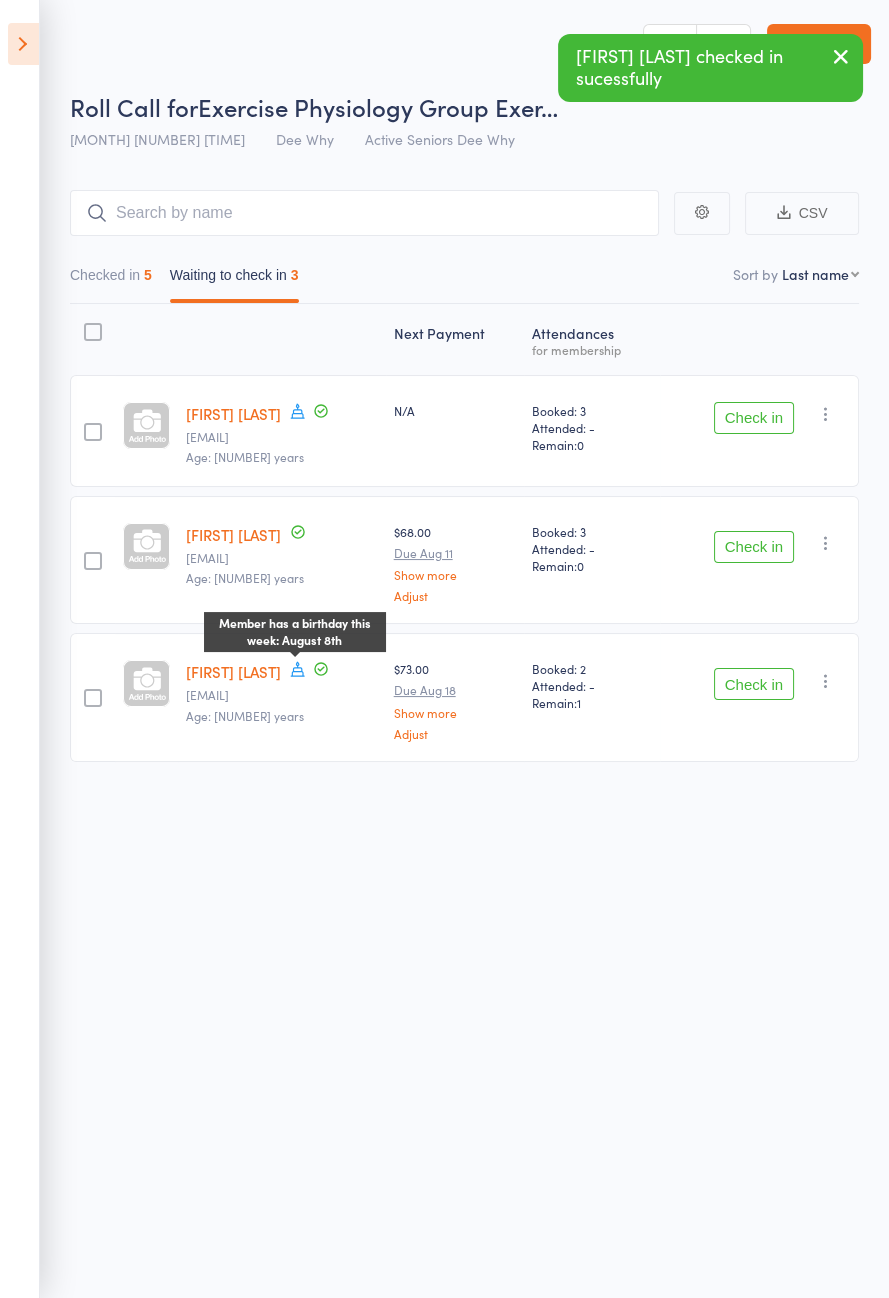 click on "Roll Call for  Exercise Physiology Group Exer… [MONTH] [NUMBER] [TIME]  [GENERAL]  [GENERAL] Seniors [GENERAL]  Manual search Scanner input Exit roll call Events for [NUMBER] [MONTH], [YEAR] [NUMBER] [MONTH], [YEAR]
[MONTH] [YEAR]
Sun Mon Tue Wed Thu Fri Sat
31
27
28
29
30
31
01
02
32
03
04
05
06
07
08
09
33
10
11
12
13
14
15
16
34
17
18
19
20
21
22
23
35
24" at bounding box center [444, 649] 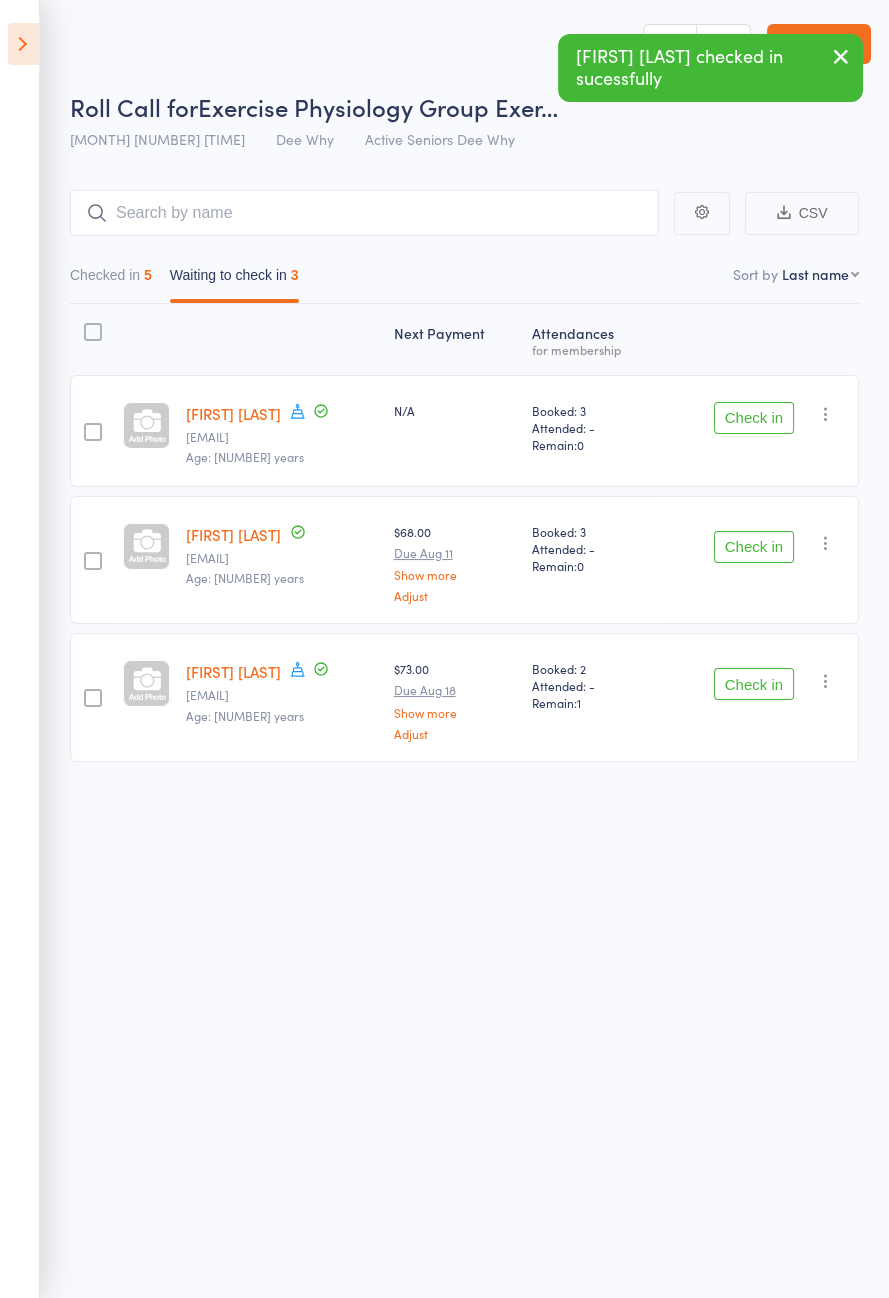 click on "Check in" at bounding box center (754, 684) 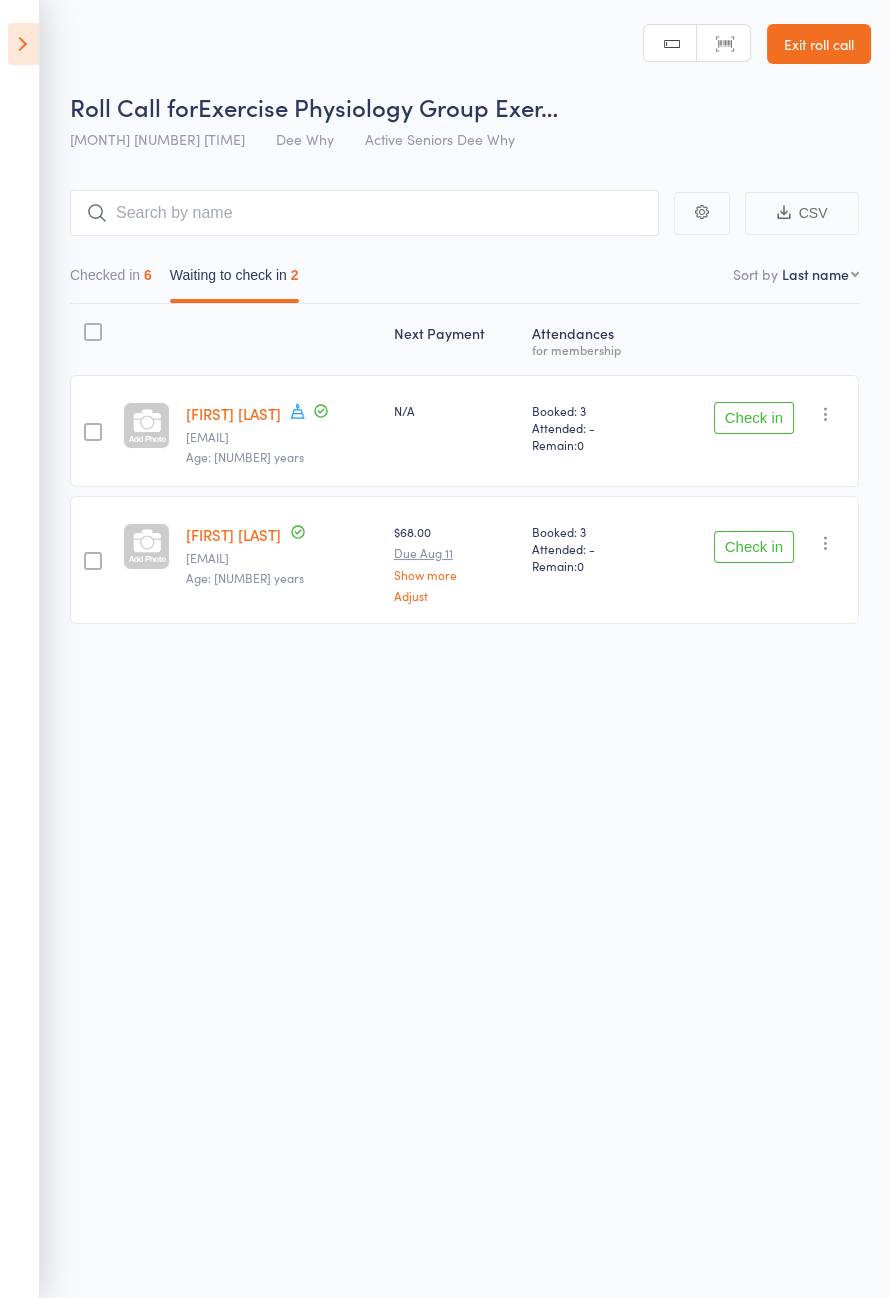 click at bounding box center [23, 44] 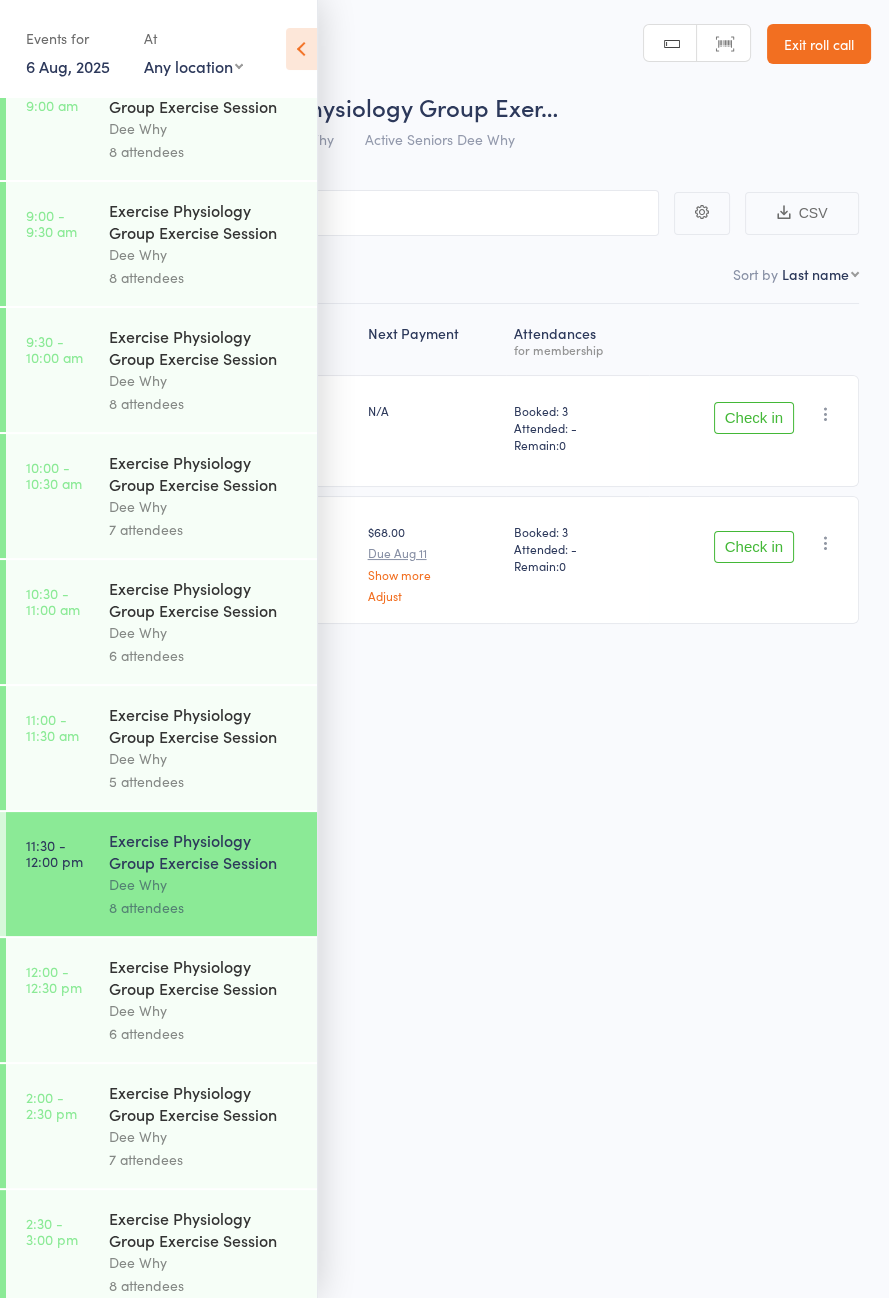 scroll, scrollTop: 914, scrollLeft: 0, axis: vertical 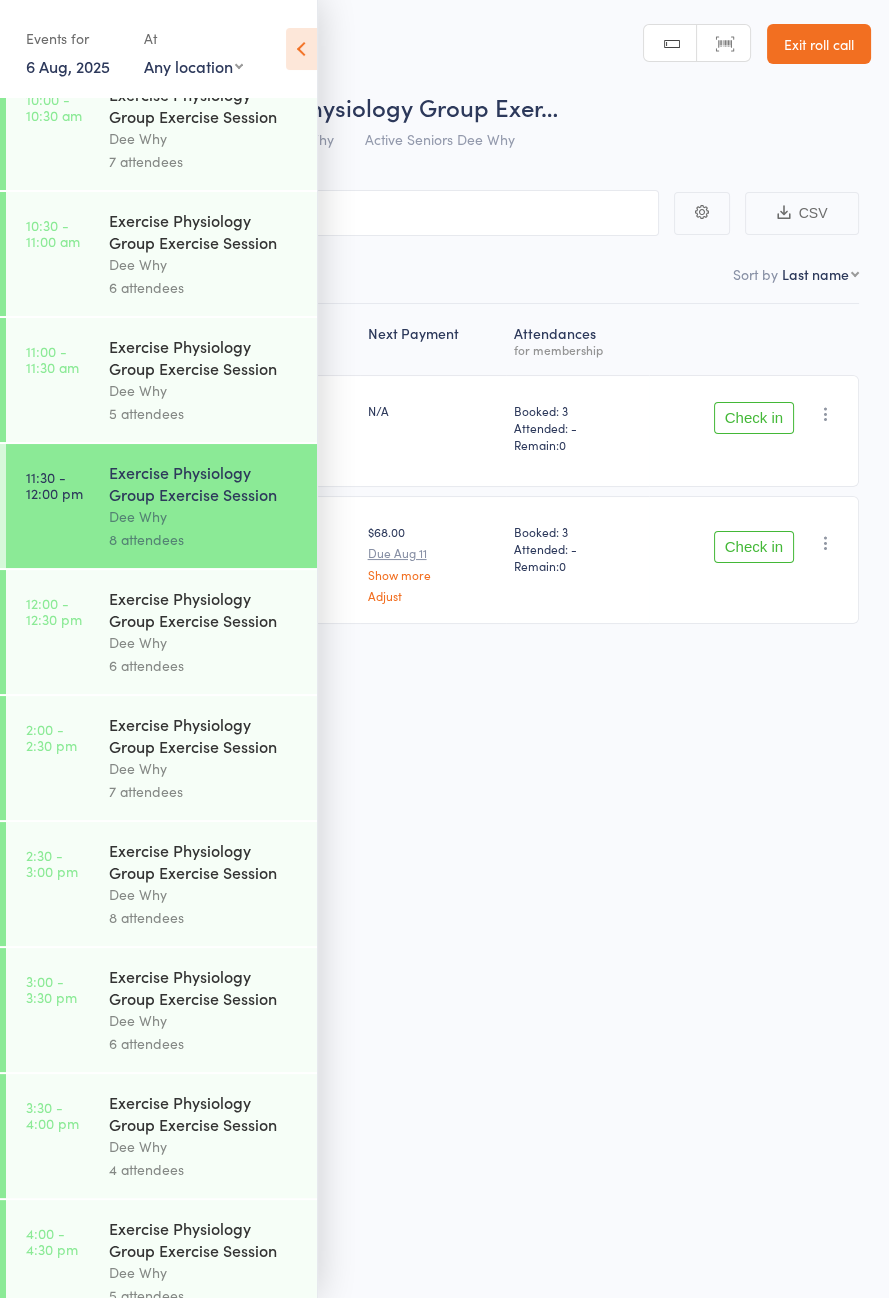 click on "Dee Why" at bounding box center (204, 642) 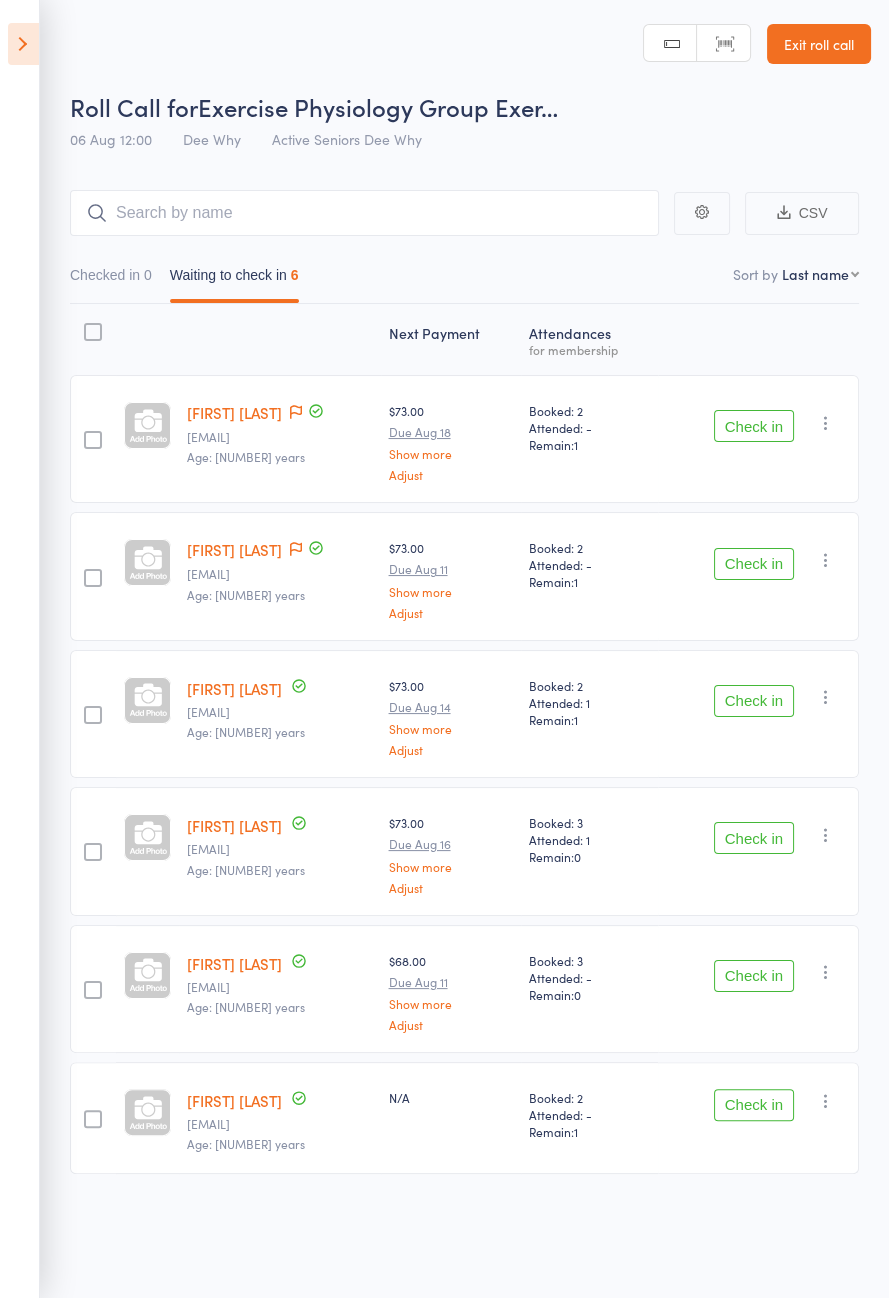 click at bounding box center [23, 44] 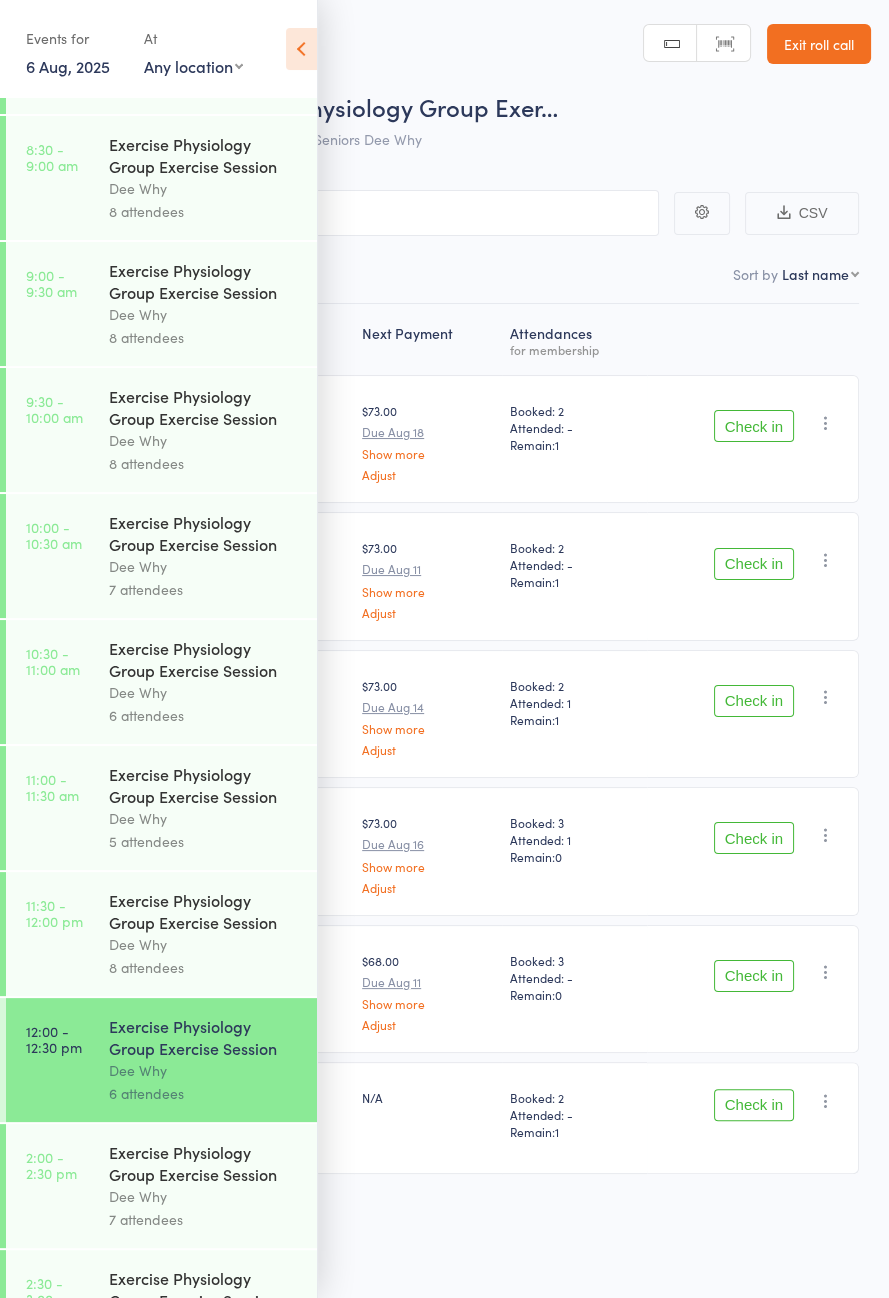 scroll, scrollTop: 914, scrollLeft: 0, axis: vertical 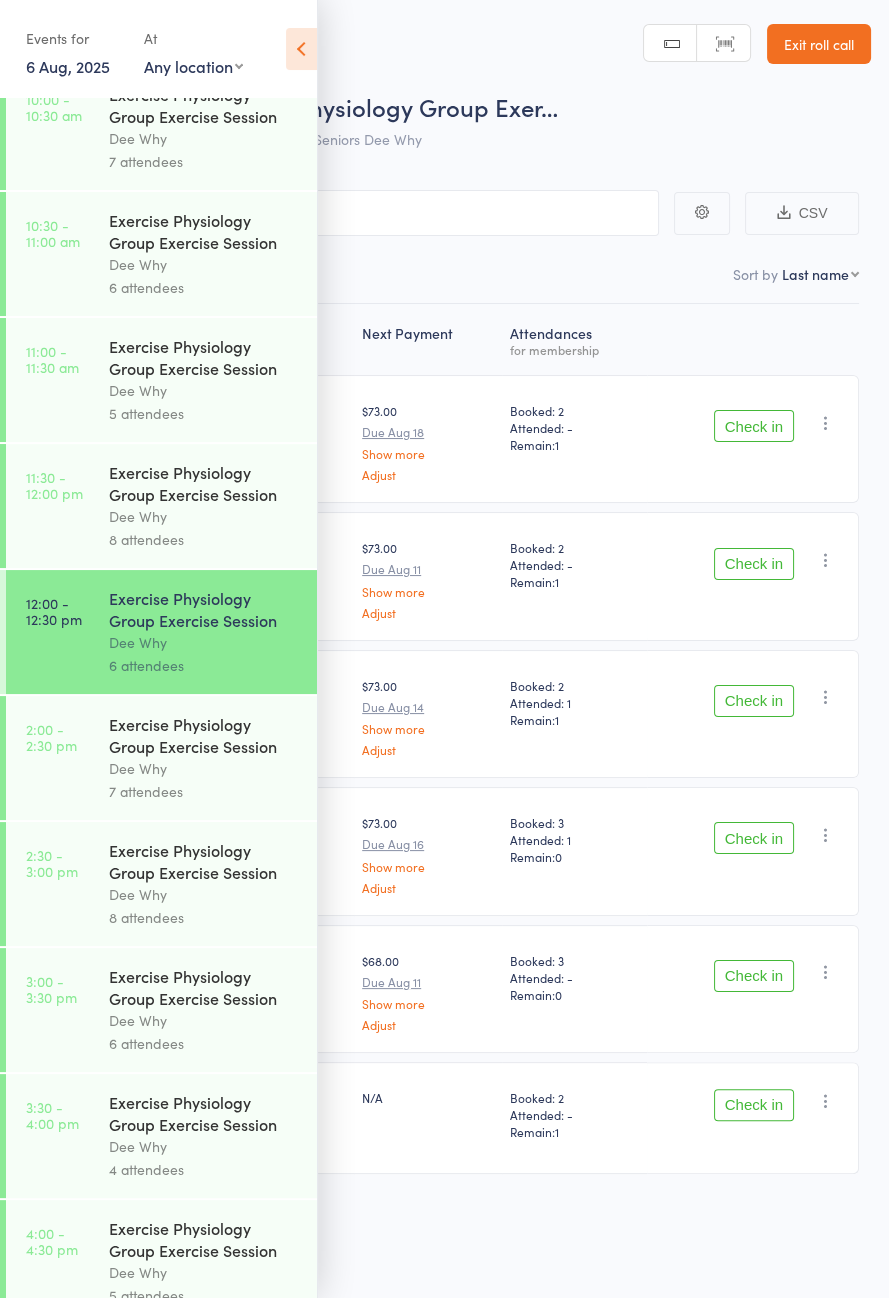 click on "8 attendees" at bounding box center (204, 539) 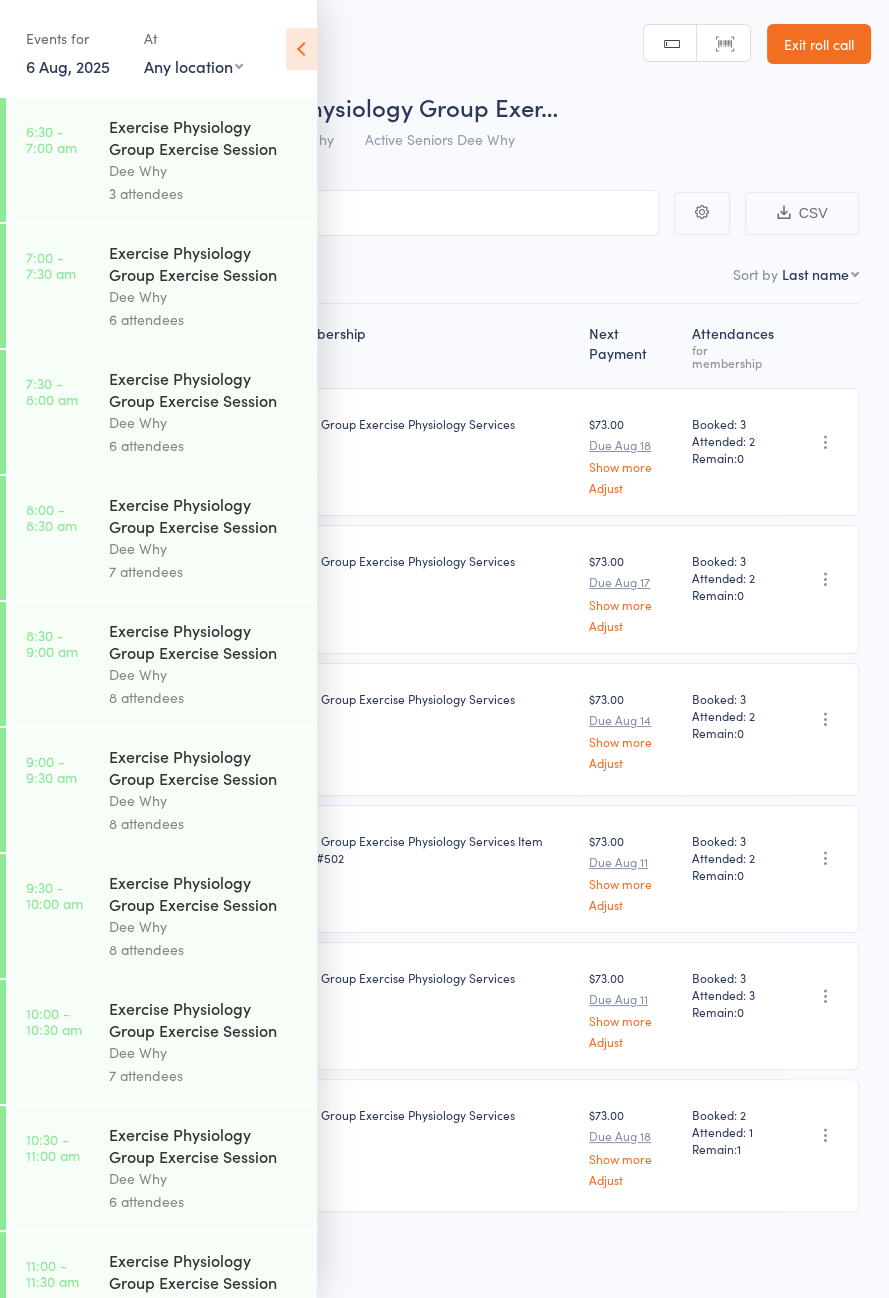 click at bounding box center [301, 49] 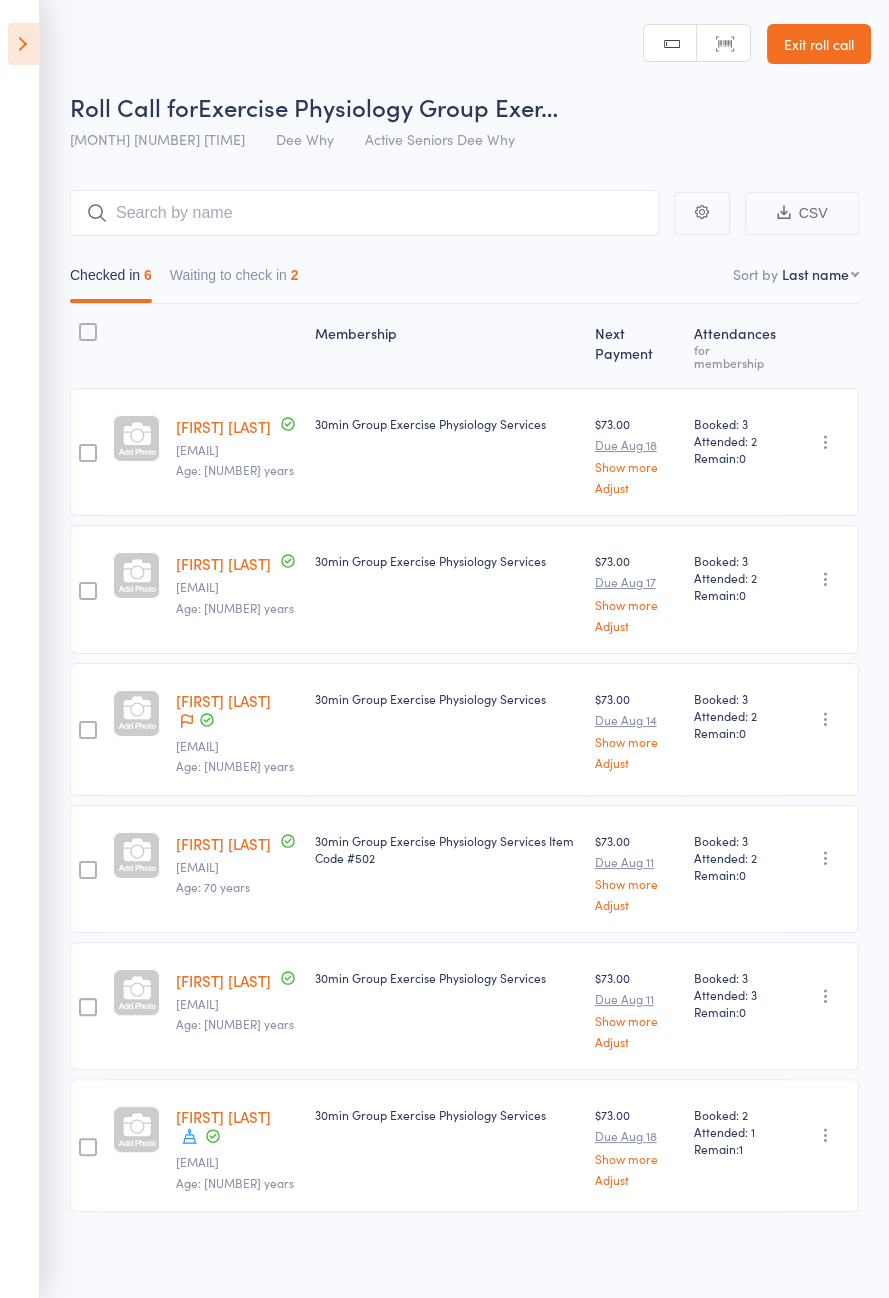 click on "Waiting to check in  2" at bounding box center (234, 280) 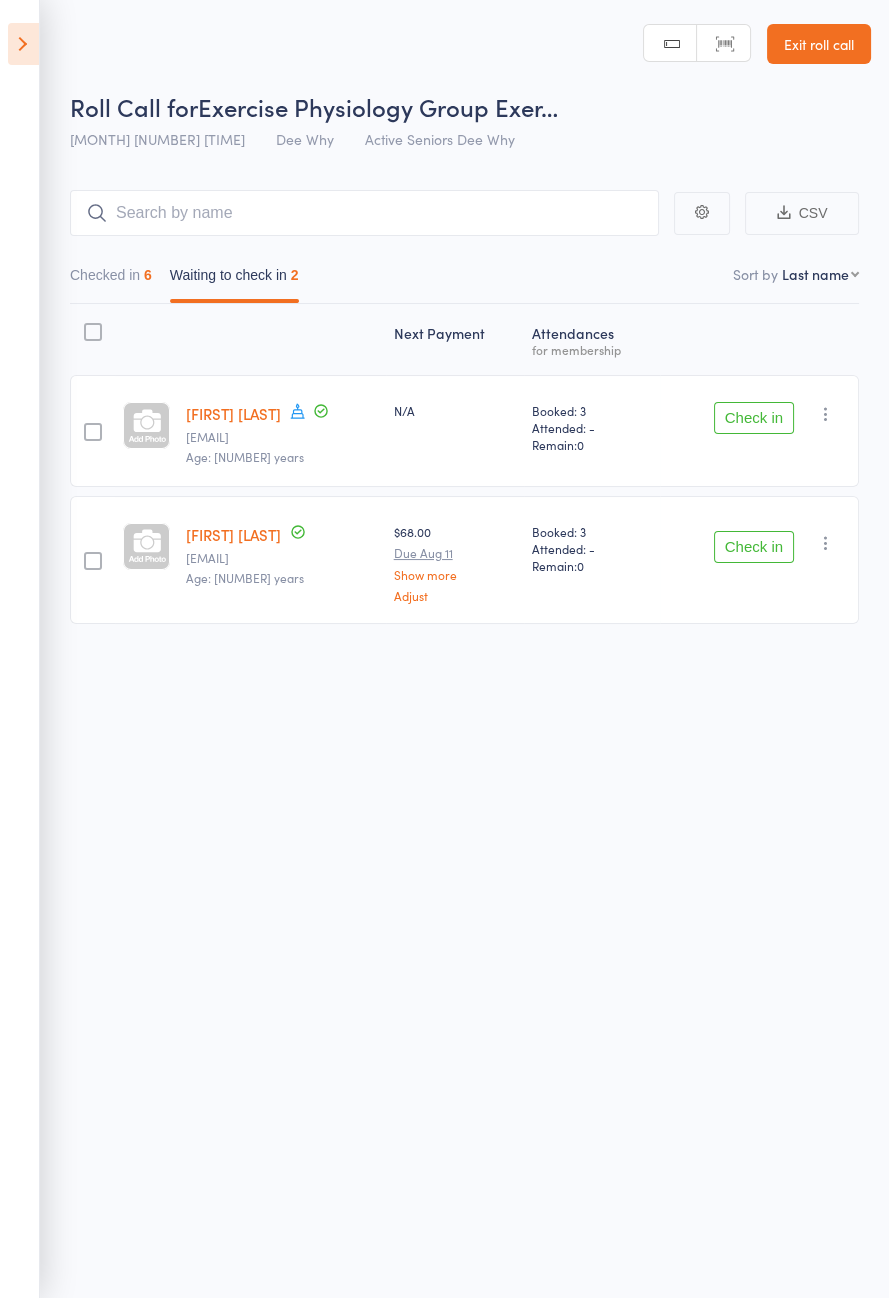 click at bounding box center (826, 543) 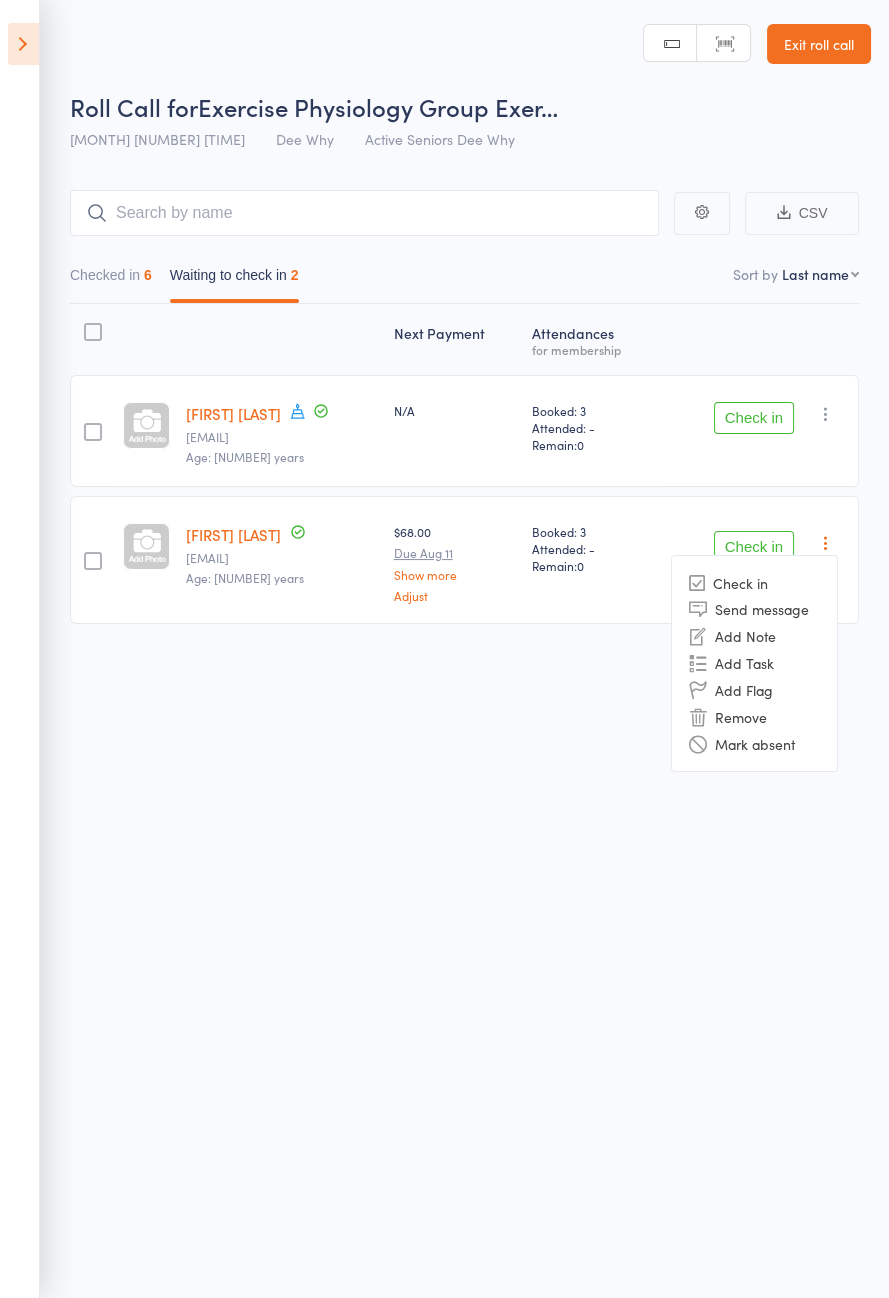 click on "Remove" at bounding box center [754, 716] 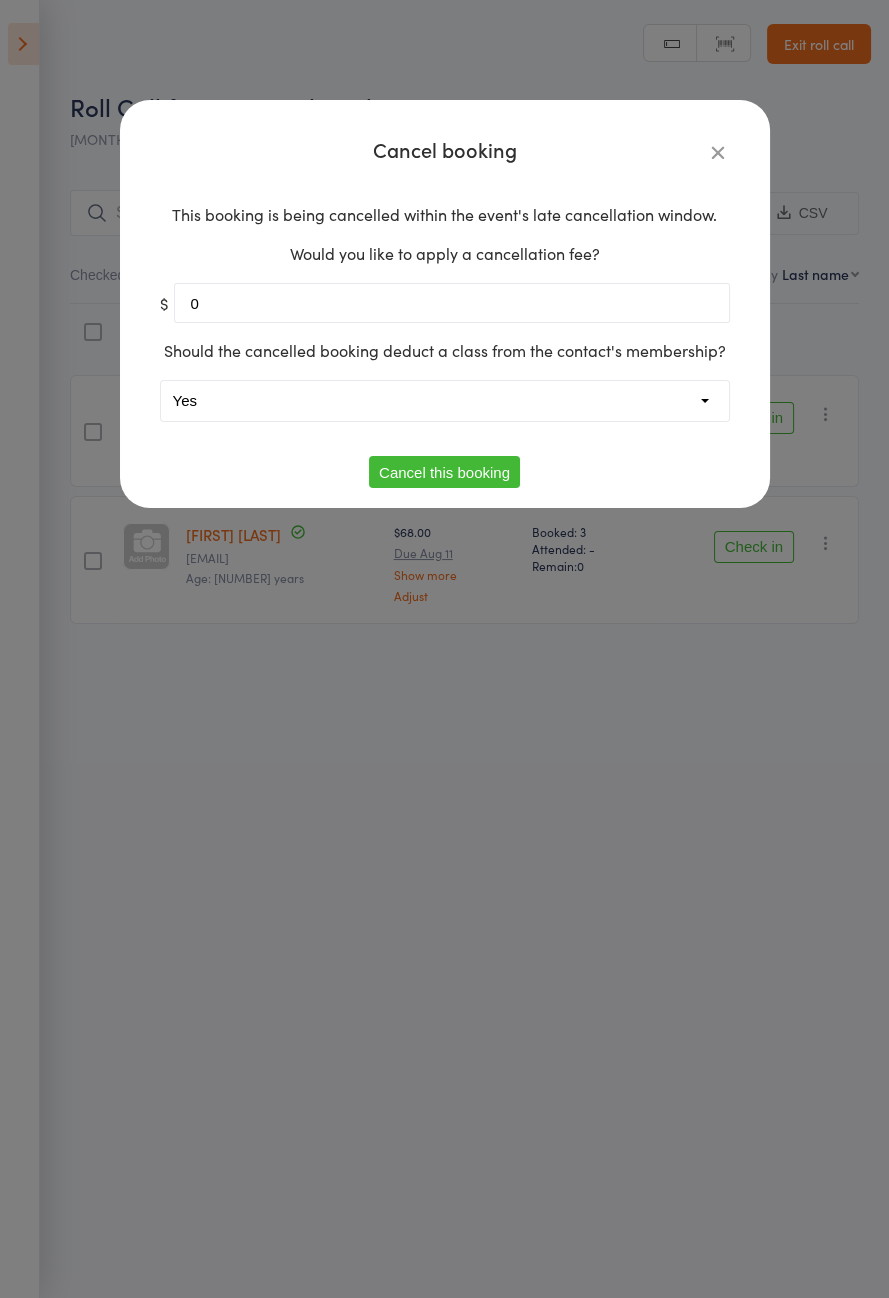 click on "Yes No" at bounding box center (445, 401) 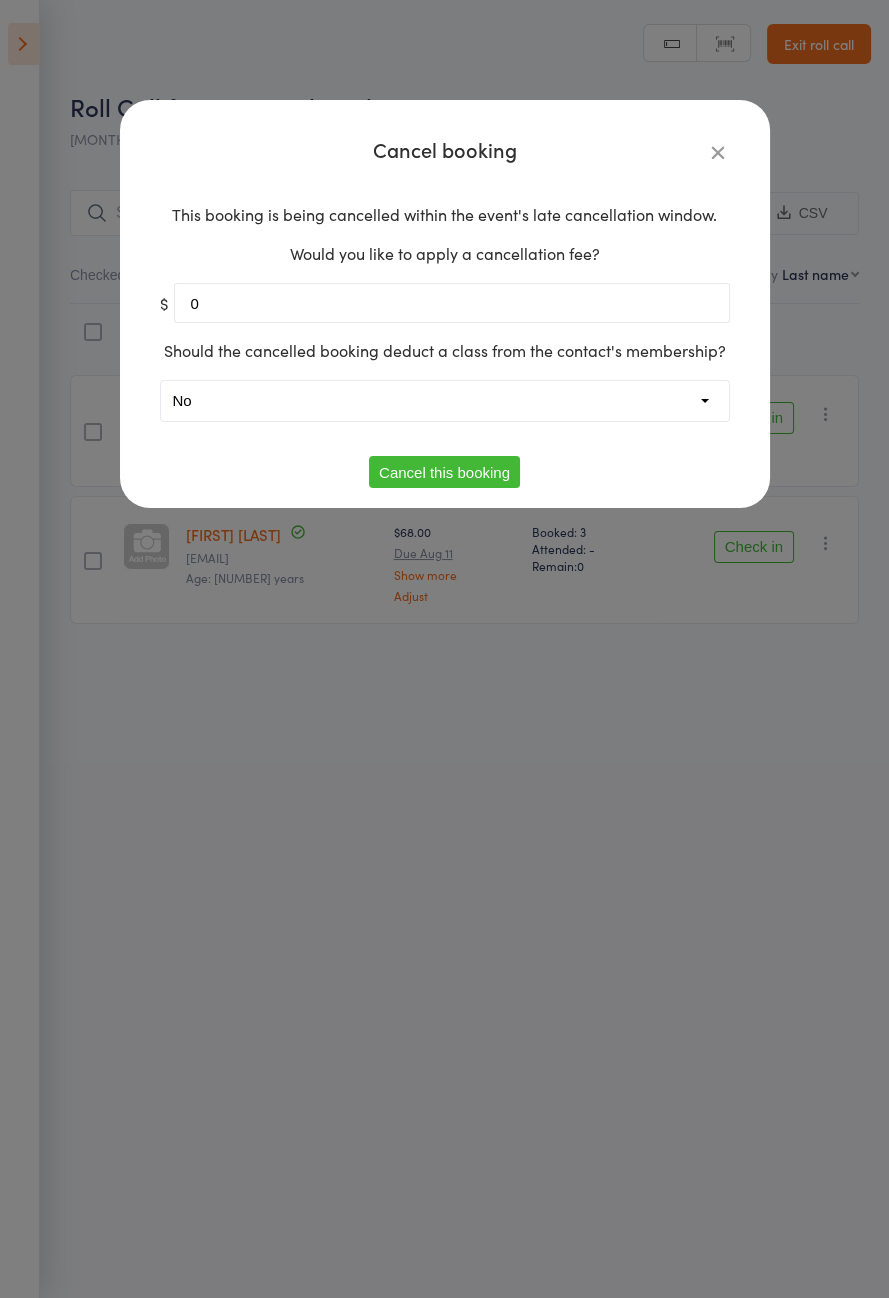 click on "Cancel this booking" at bounding box center (444, 472) 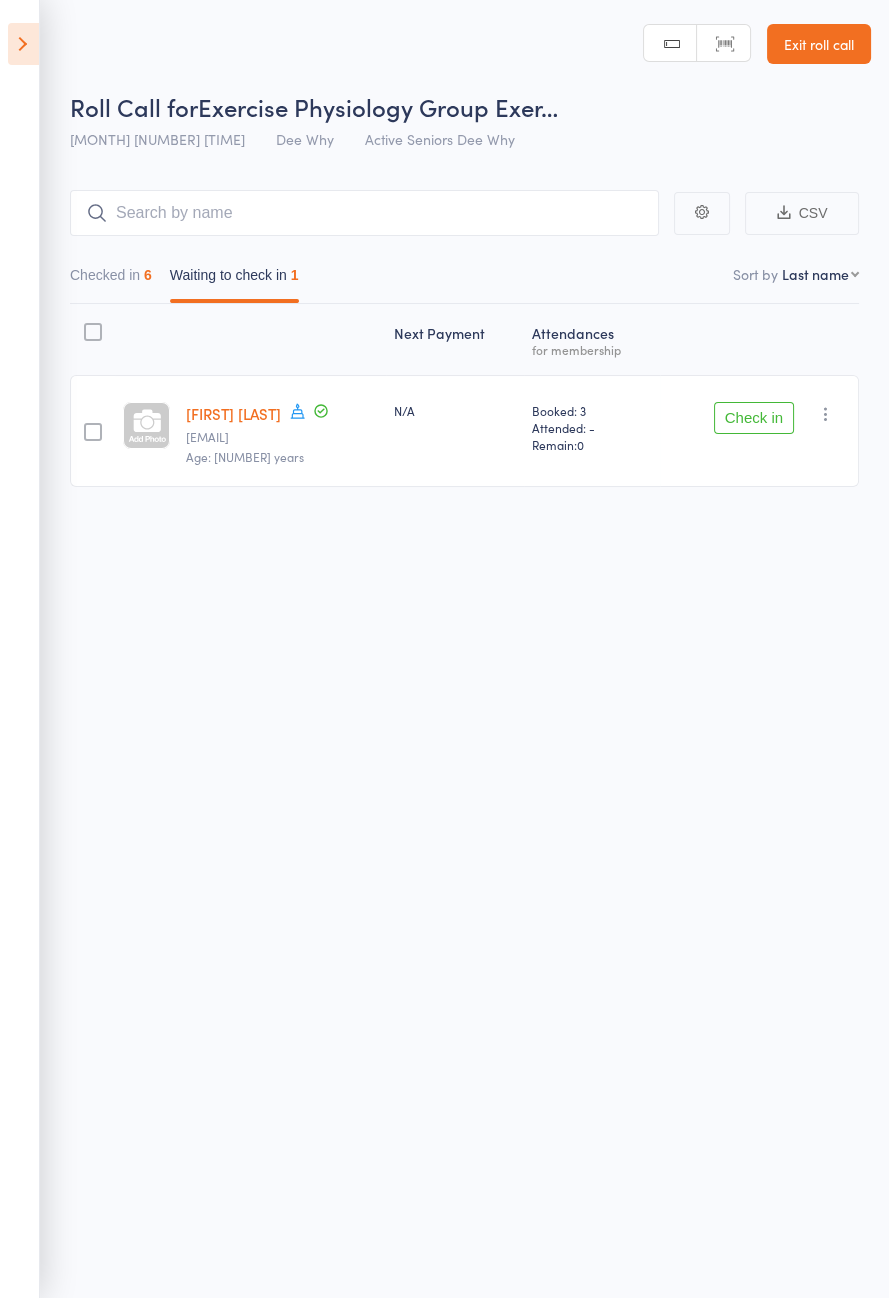 click at bounding box center (23, 44) 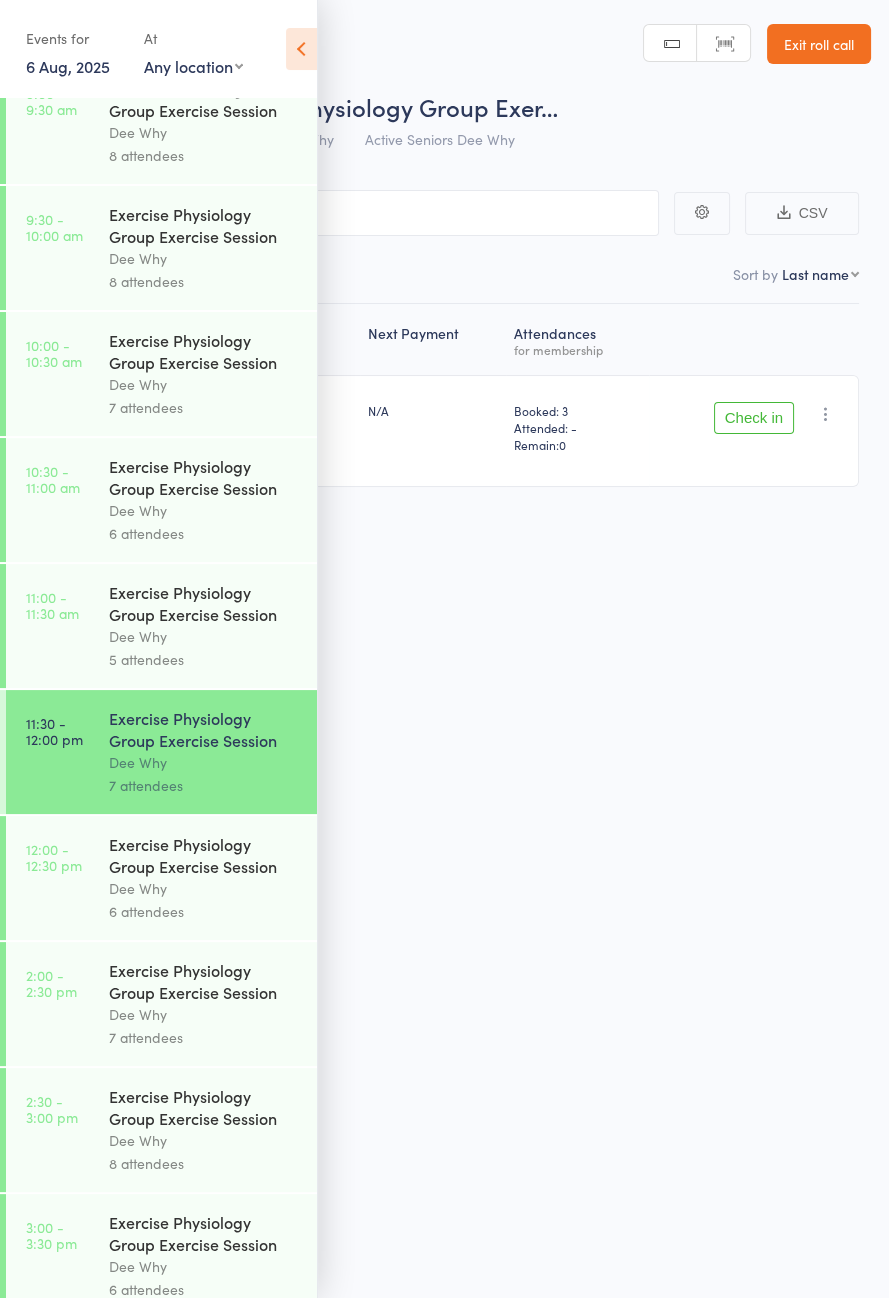 scroll, scrollTop: 914, scrollLeft: 0, axis: vertical 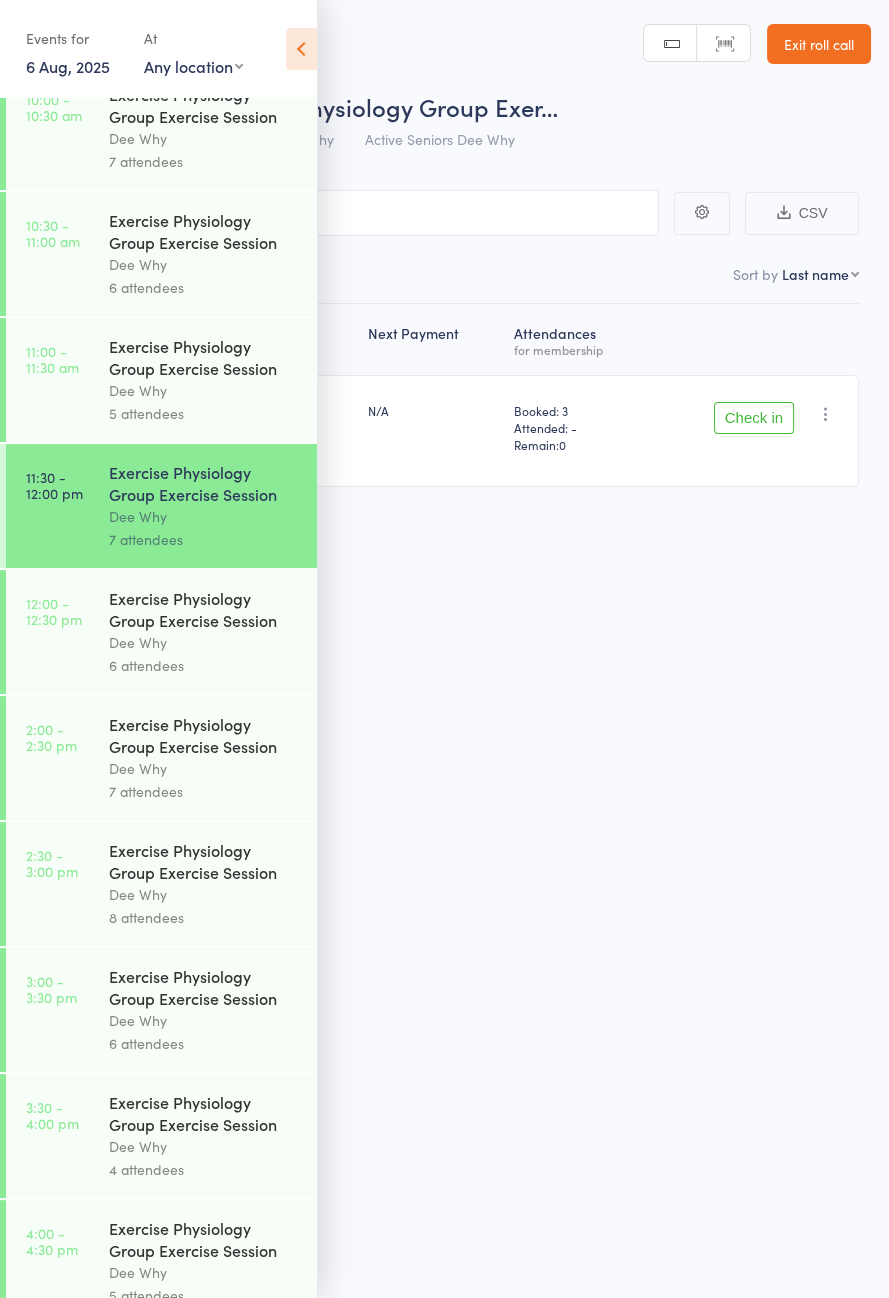click on "Exercise Physiology Group Exercise Session" at bounding box center [204, 609] 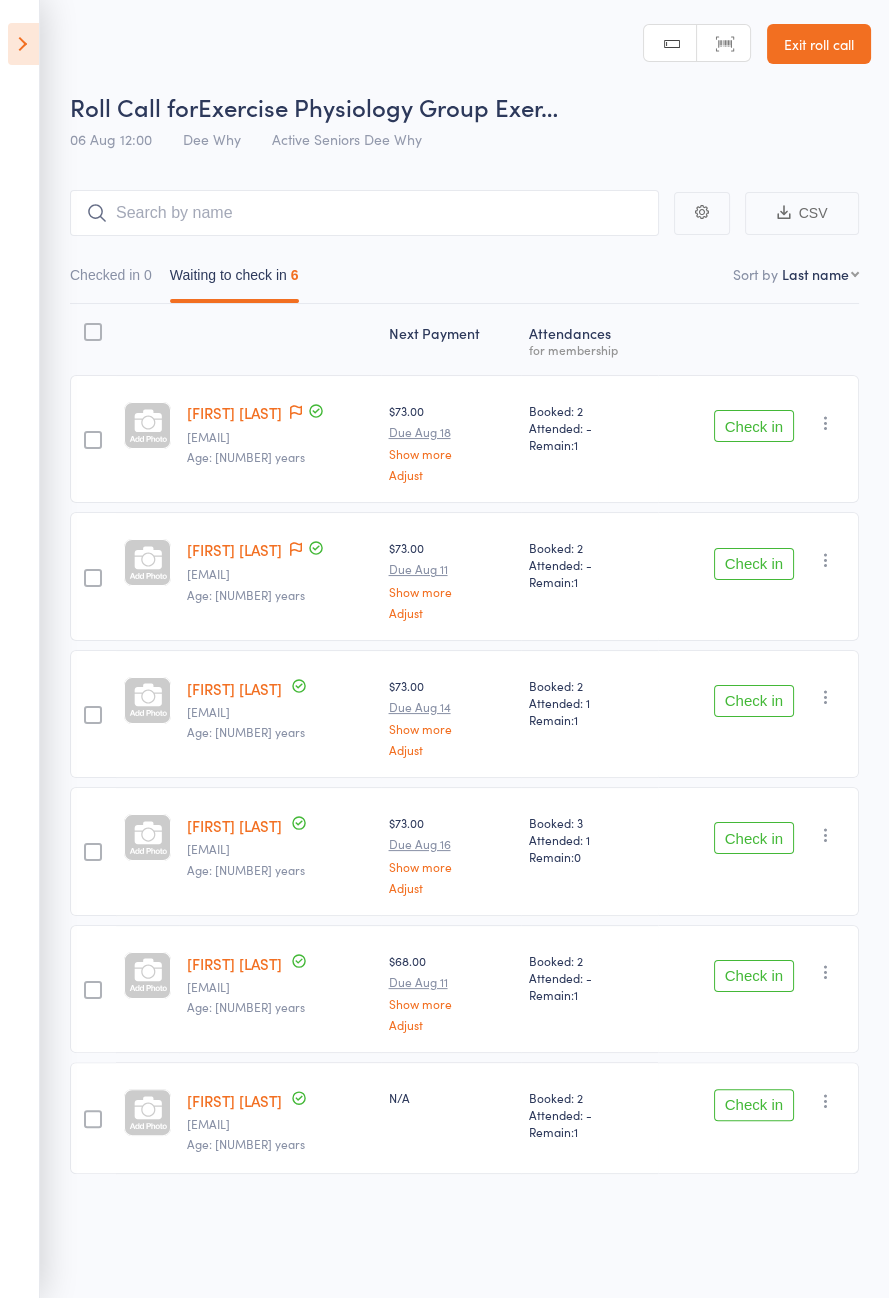 click 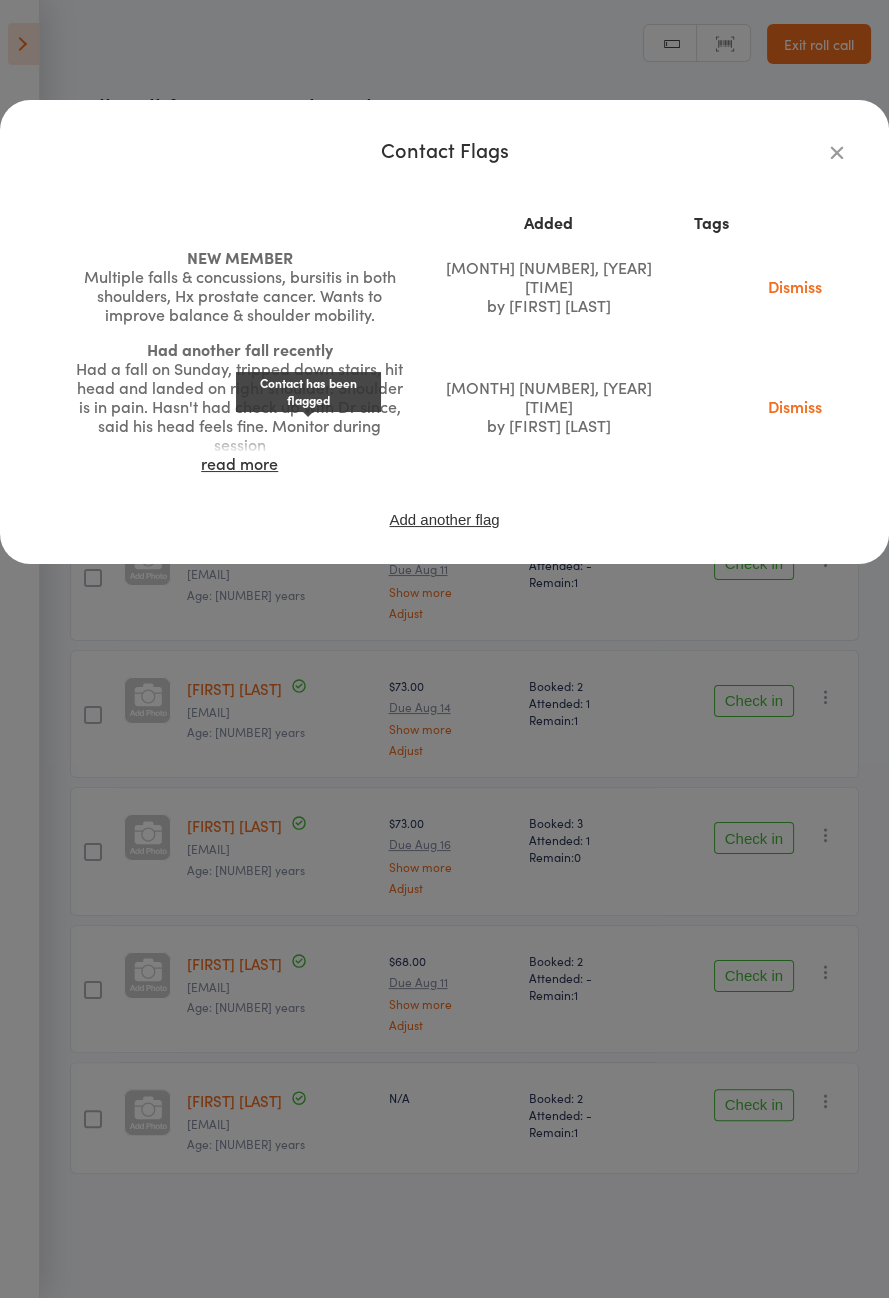 click on "Contact Flags Added Tags NEW MEMBER
Multiple falls & concussions, bursitis in both shoulders, Hx prostate cancer. Wants to improve balance & shoulder mobility.
[MONTH] [NUMBER], [YEAR] [TIME] by [FIRST] [LAST] Dismiss Had another fall recently
Had a fall on Sunday, tripped down stairs, hit head and landed on right shoulder. Shoulder is in pain. Hasn't had check up with Dr since, said his head feels fine. Monitor during session
read more
[MONTH] [NUMBER], [YEAR] [TIME] by [FIRST] [LAST] Dismiss Add another flag" at bounding box center [444, 649] 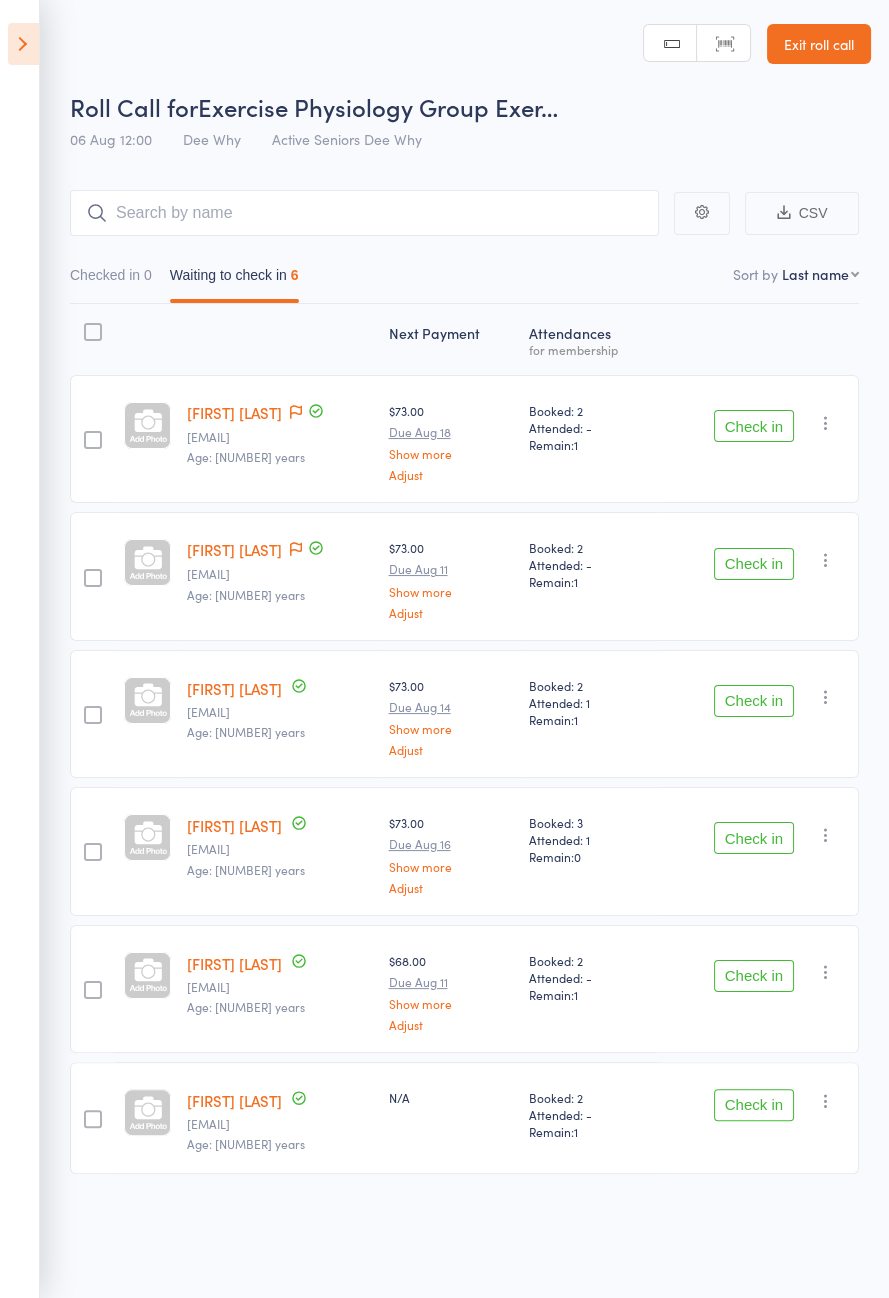 click 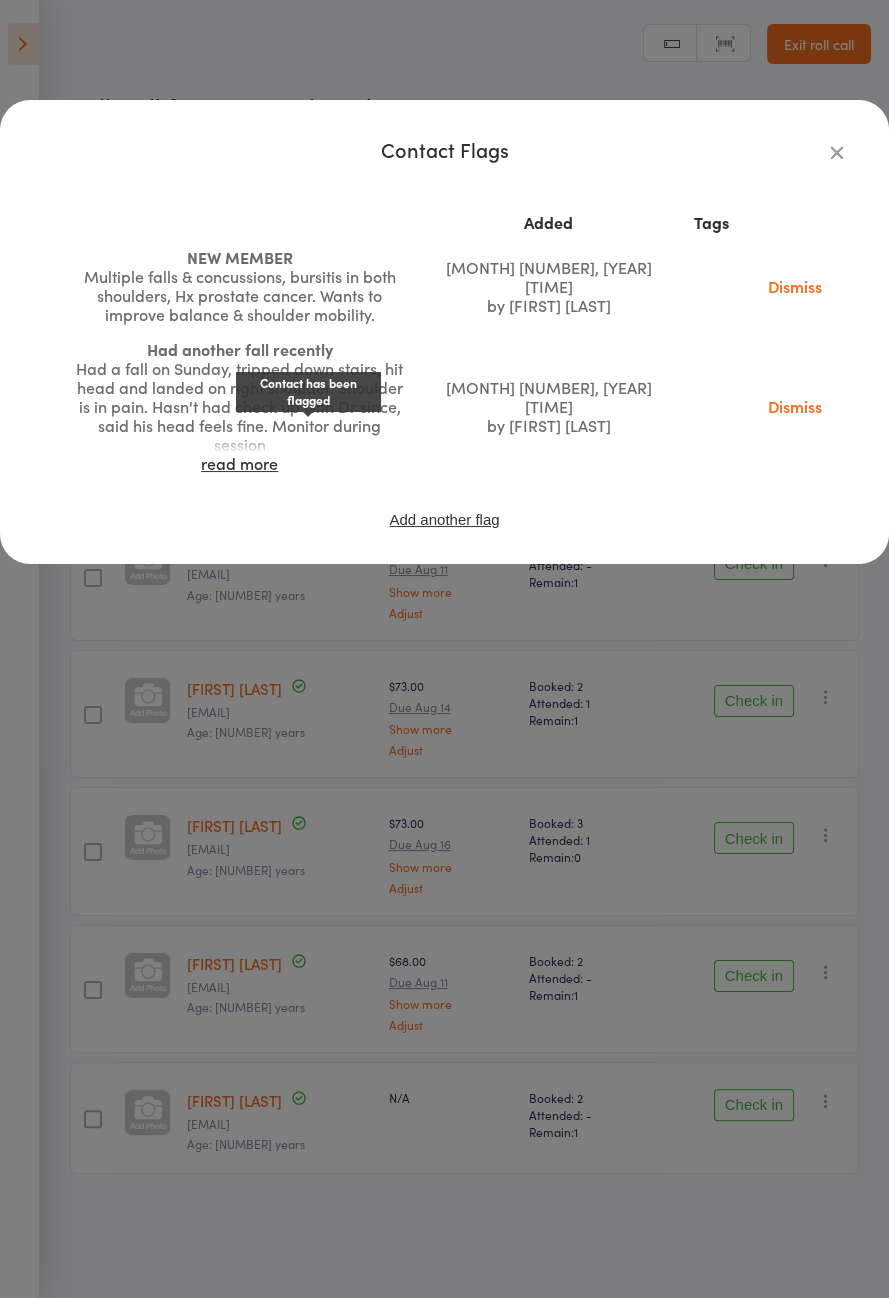click on "read more" at bounding box center (239, 463) 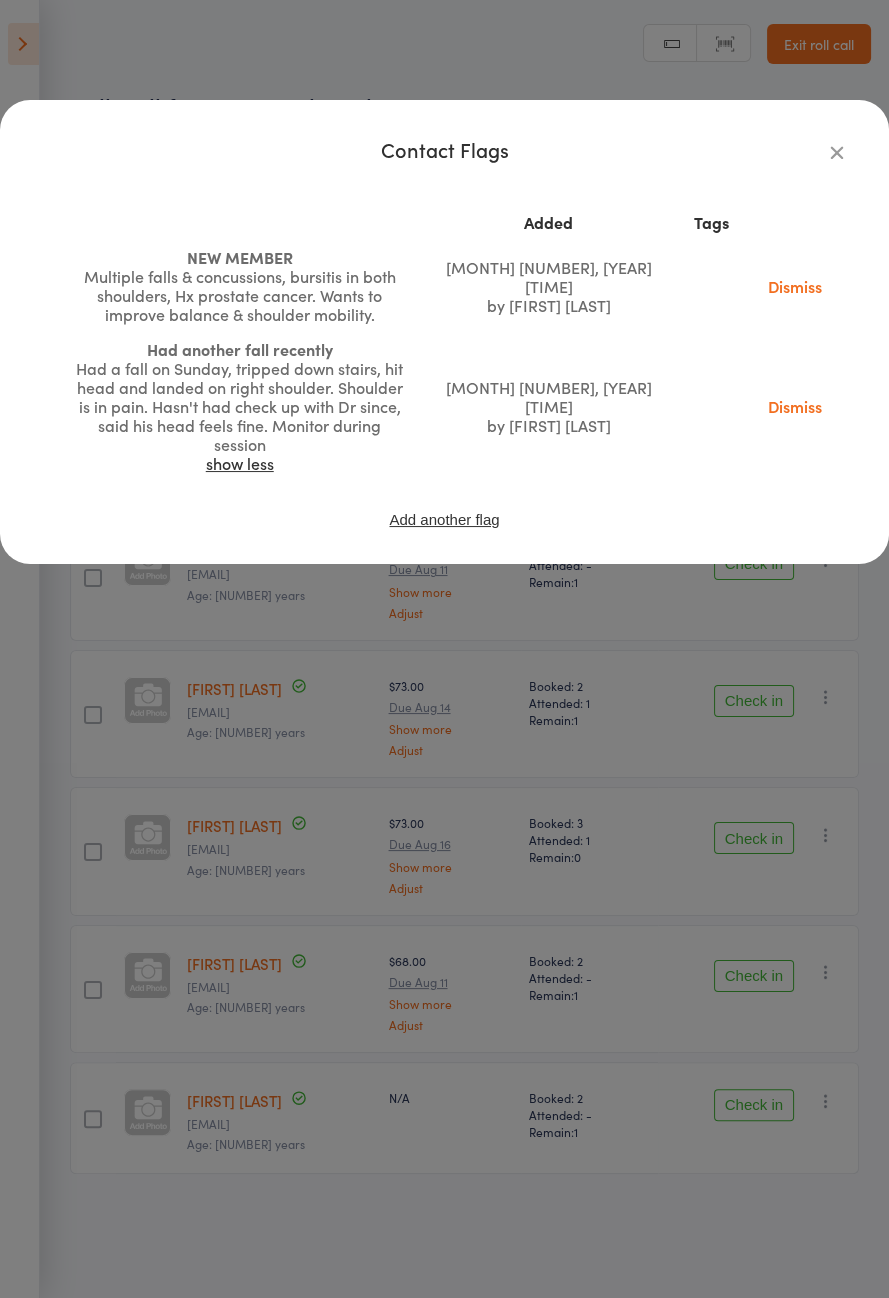 click on "Contact Flags Added Tags NEW MEMBER
Multiple falls & concussions, bursitis in both shoulders, Hx prostate cancer. Wants to improve balance & shoulder mobility.
[MONTH] [NUMBER], [YEAR] [TIME] by [FIRST] [LAST] Dismiss Had another fall recently
Had a fall on Sunday, tripped down stairs, hit head and landed on right shoulder. Shoulder is in pain. Hasn't had check up with Dr since, said his head feels fine. Monitor during session
show less
[MONTH] [NUMBER], [YEAR] [TIME] by [FIRST] [LAST] Dismiss Add another flag" at bounding box center (444, 649) 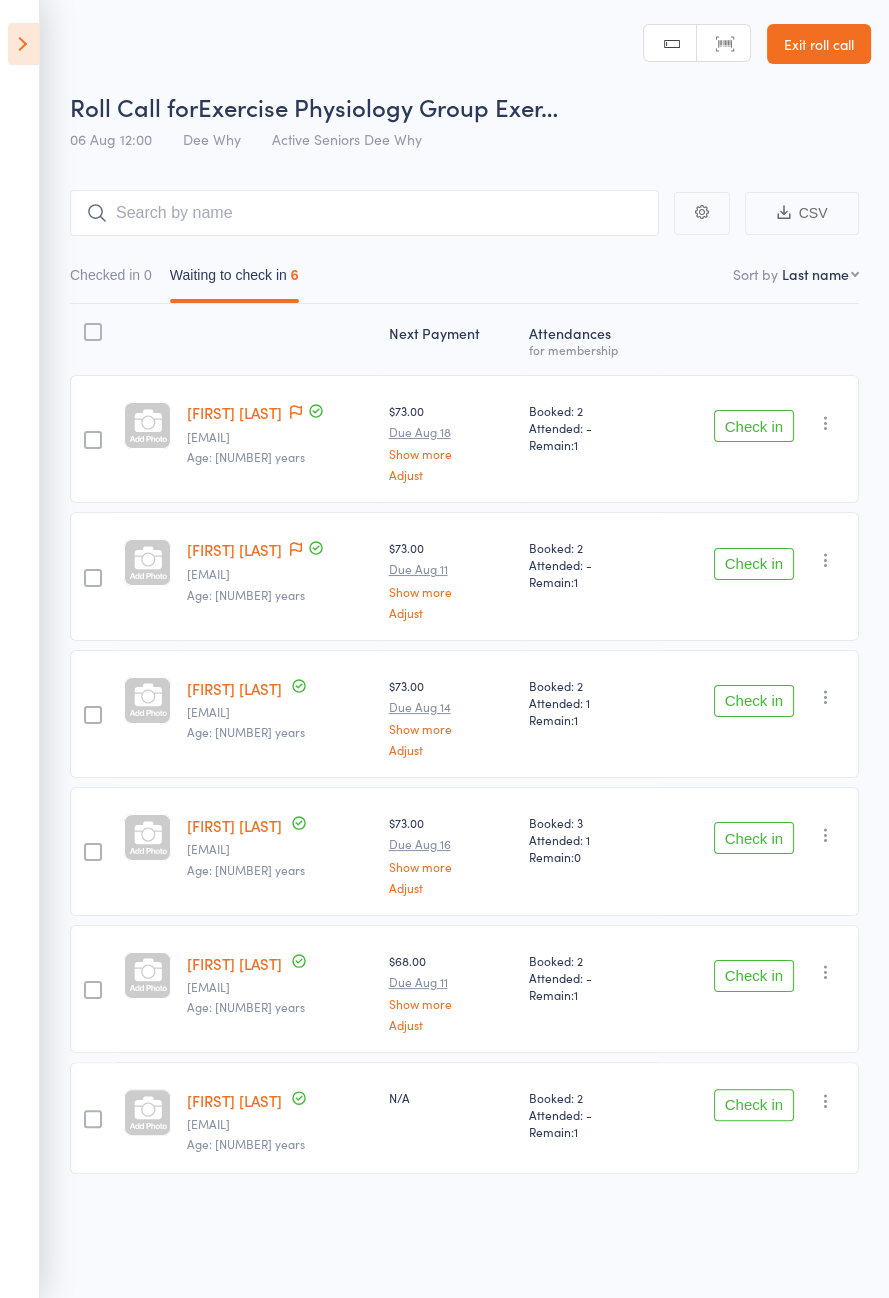 click 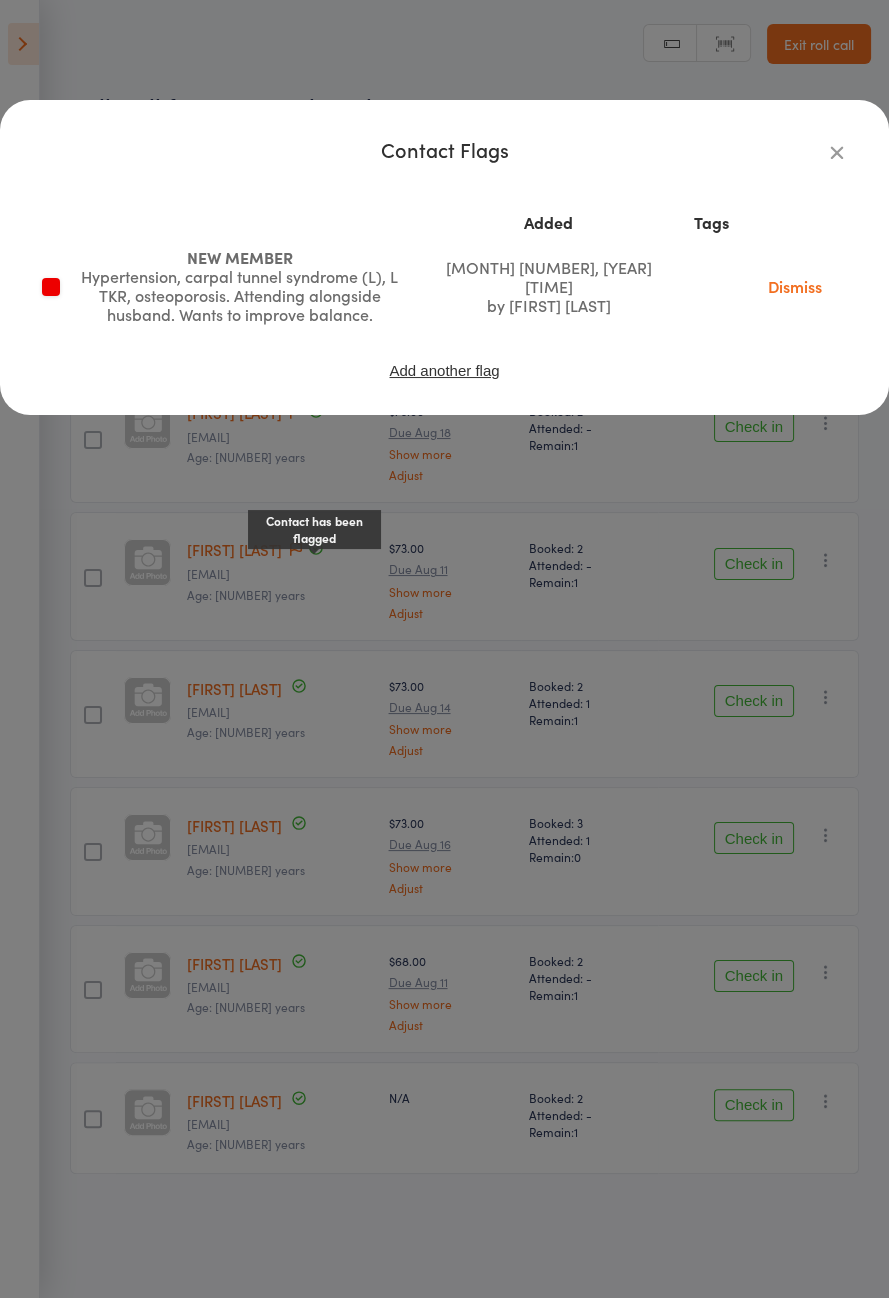 click on "Contact Flags Added Tags NEW MEMBER
Hypertension, carpal tunnel syndrome (L), L TKR, osteoporosis. Attending alongside husband. Wants to improve balance.
[MONTH] [NUMBER], [YEAR] [TIME] by [FIRST] [LAST] Dismiss Add another flag" at bounding box center (444, 649) 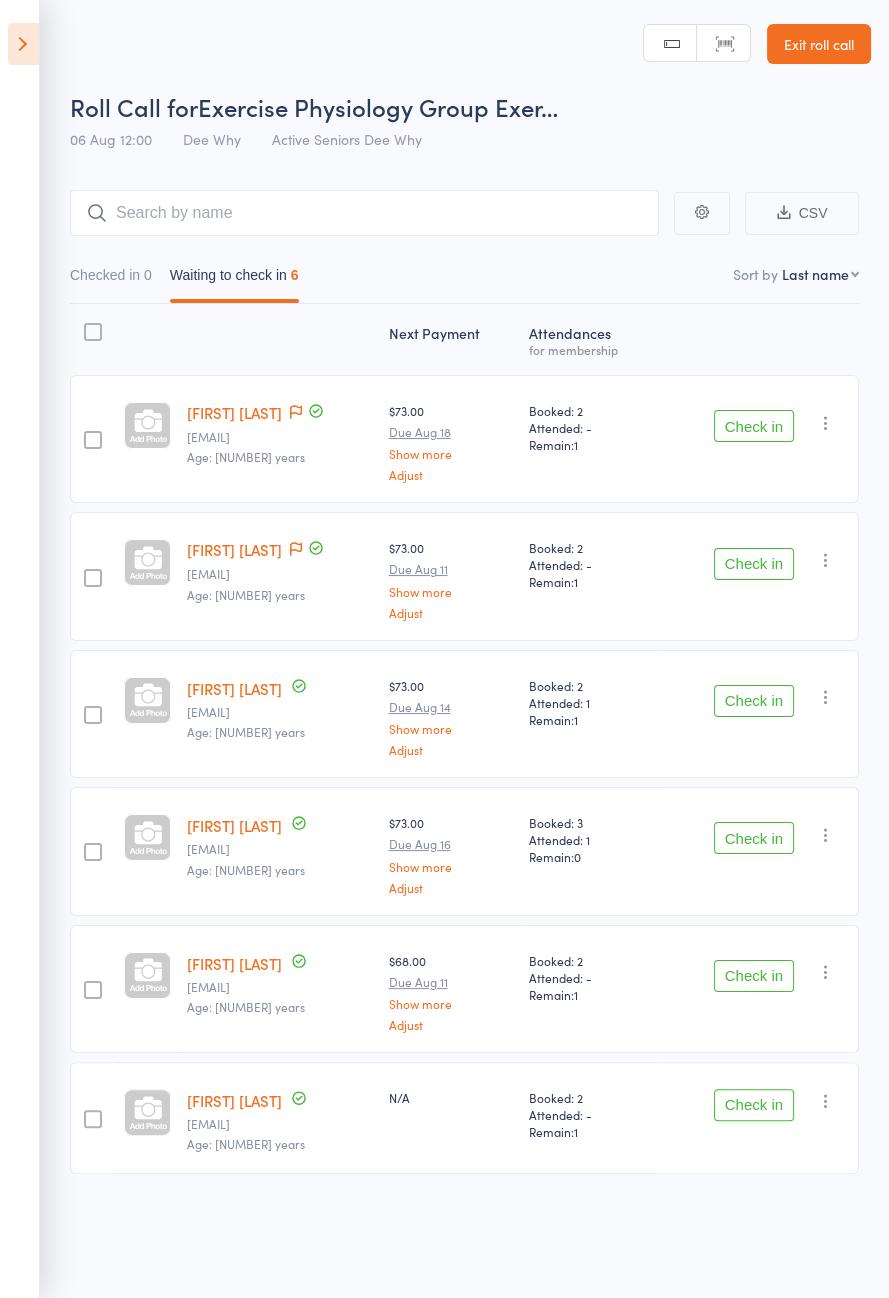 click 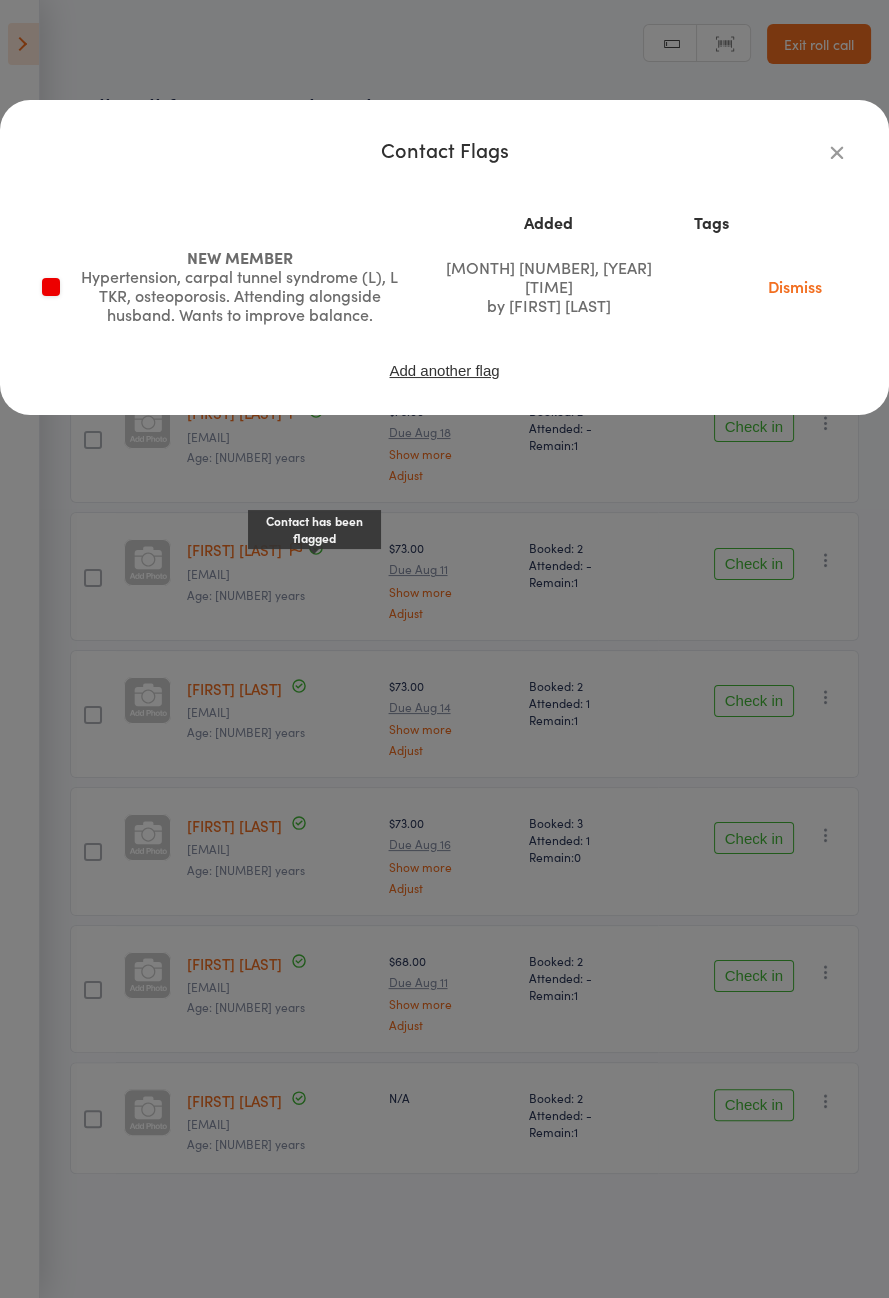 click on "Contact Flags Added Tags NEW MEMBER
Hypertension, carpal tunnel syndrome (L), L TKR, osteoporosis. Attending alongside husband. Wants to improve balance.
[MONTH] [NUMBER], [YEAR] [TIME] by [FIRST] [LAST] Dismiss Add another flag" at bounding box center [444, 649] 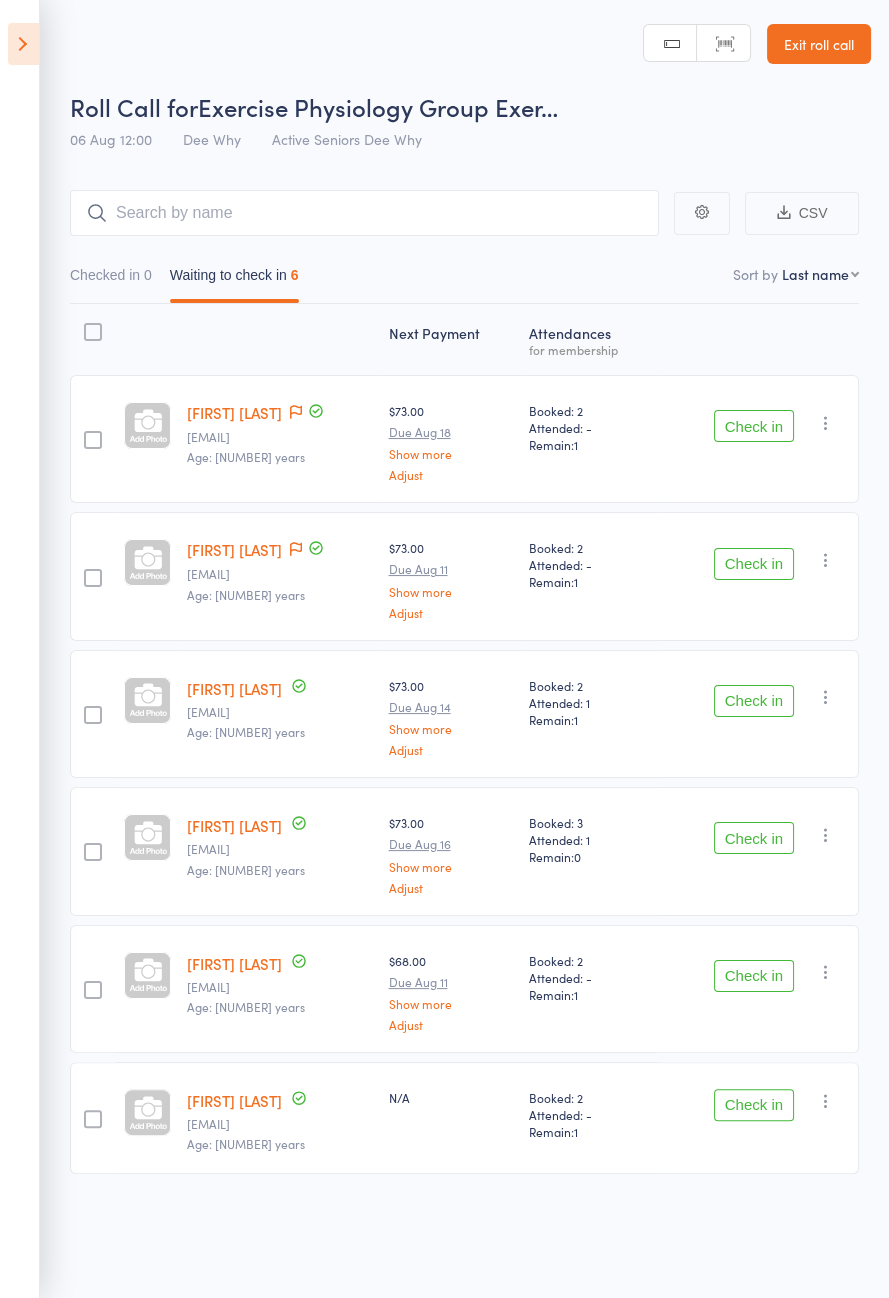 click on "Check in" at bounding box center (754, 426) 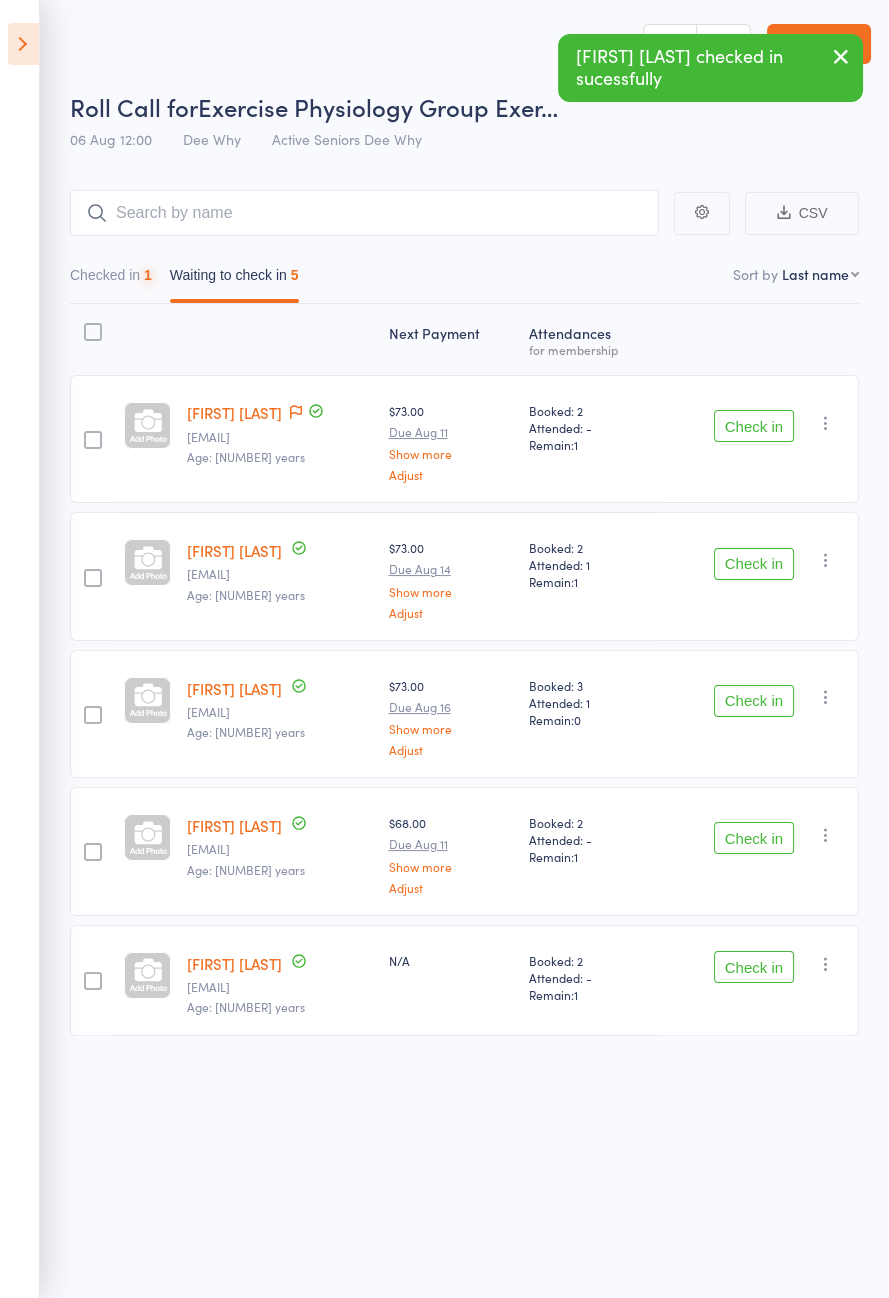 click on "Check in" at bounding box center [754, 426] 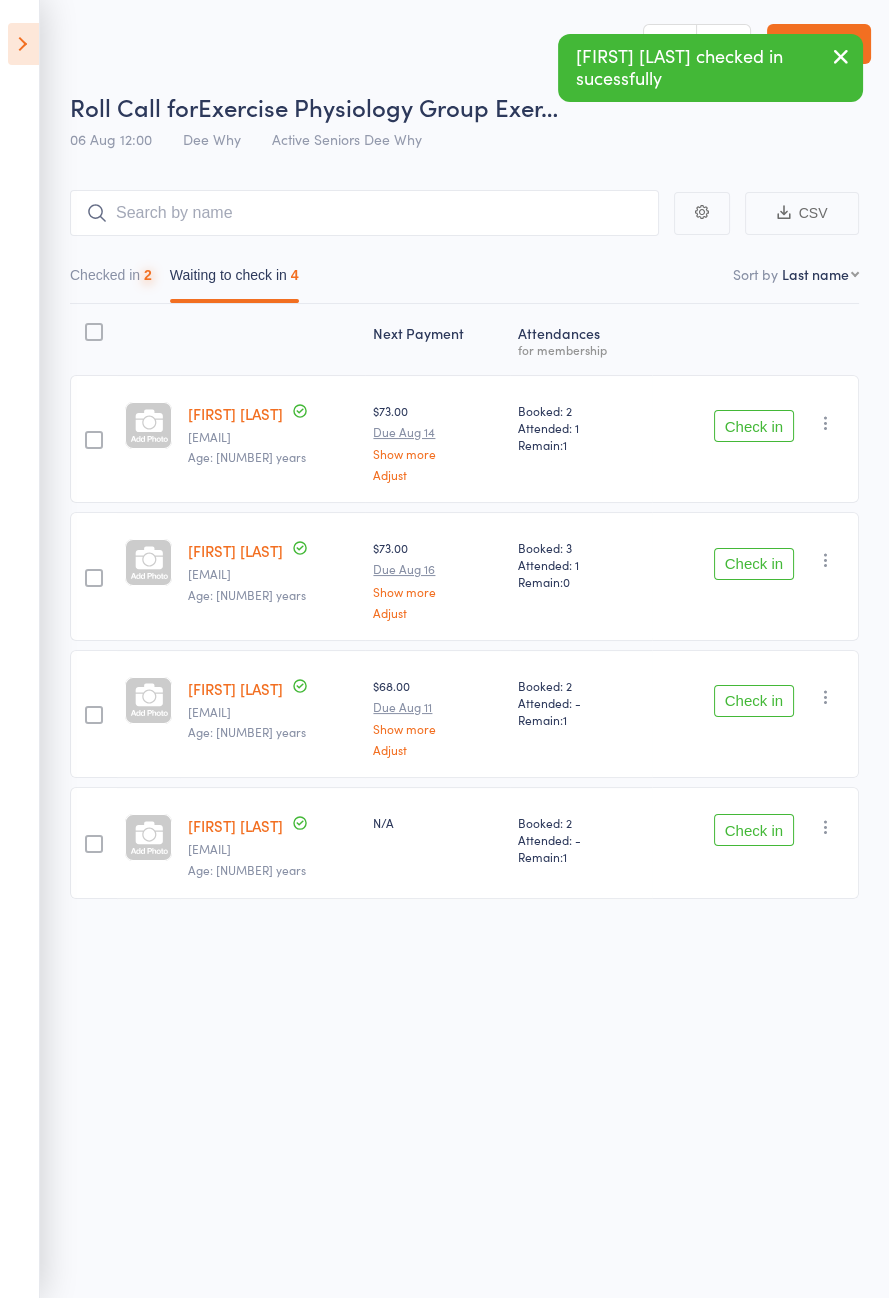 click on "Check in" at bounding box center [754, 426] 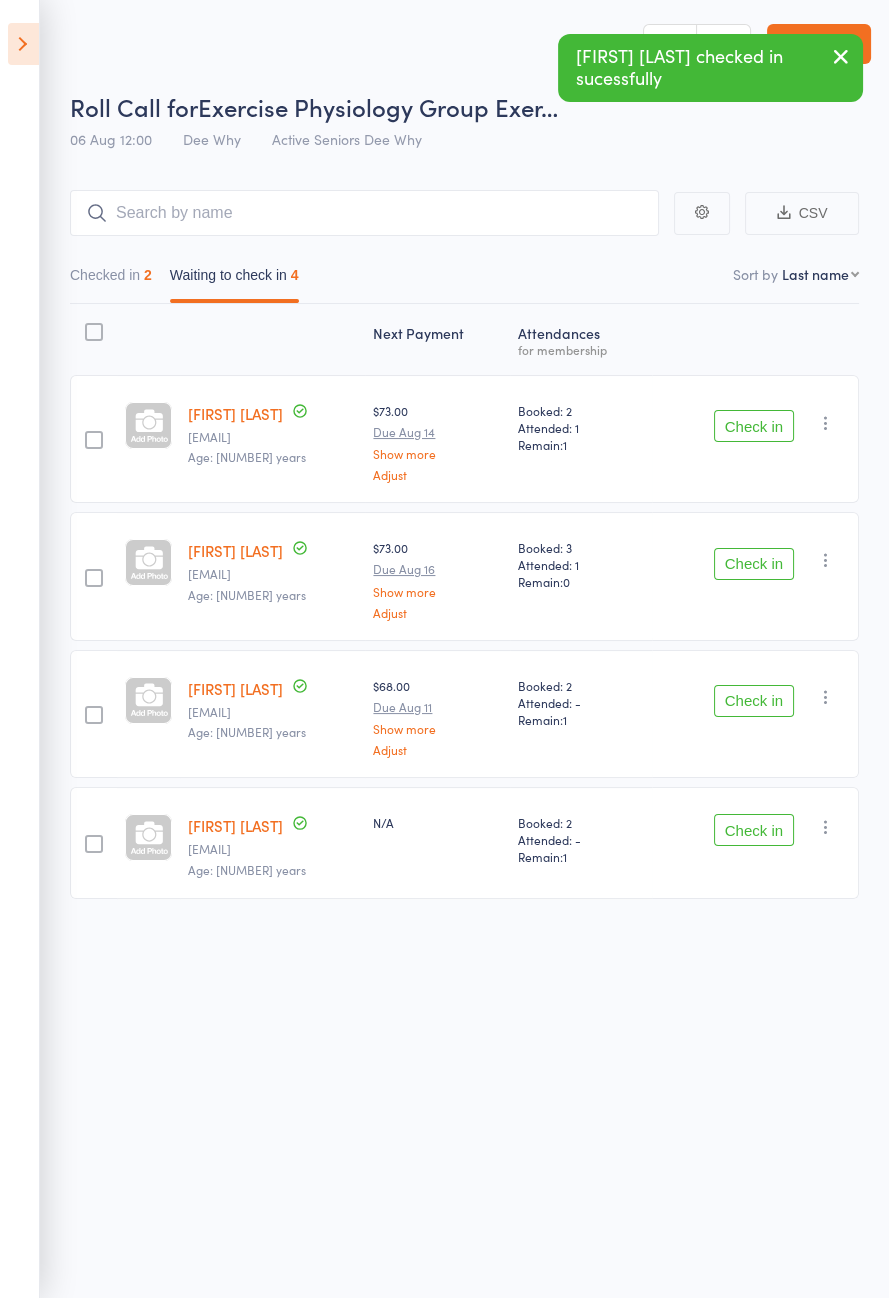 click on "Check in" at bounding box center (754, 426) 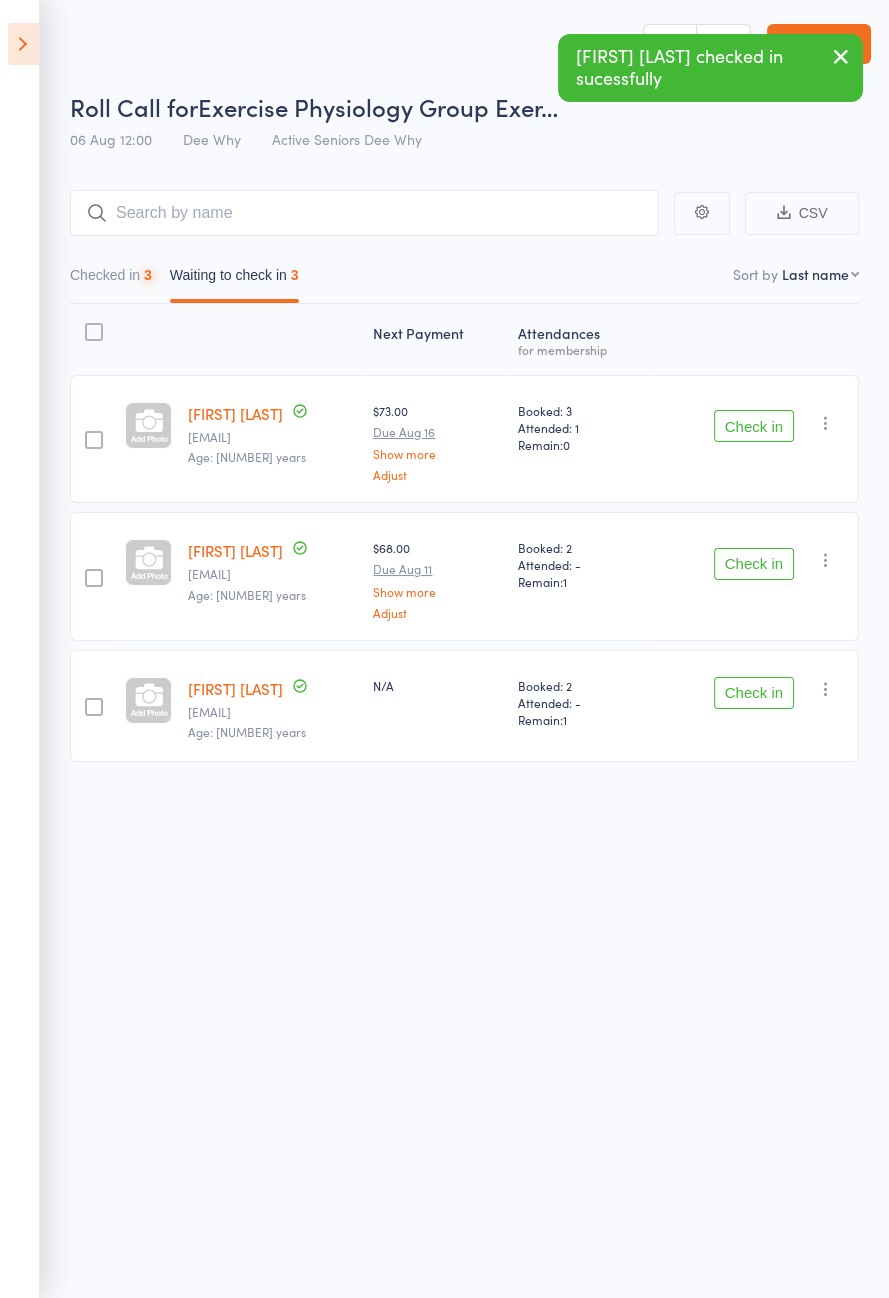 click on "Check in" at bounding box center [754, 426] 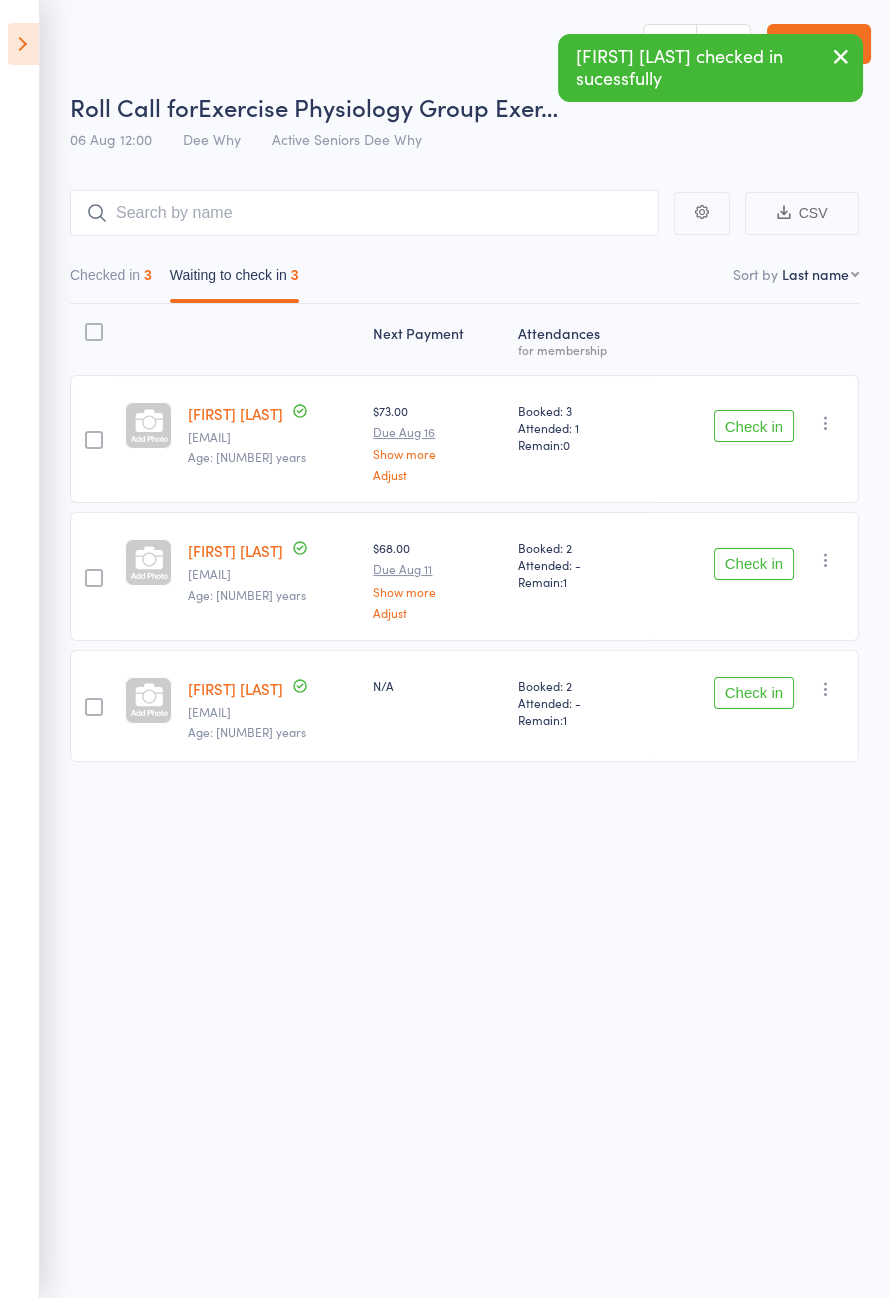 click on "Check in" at bounding box center (754, 426) 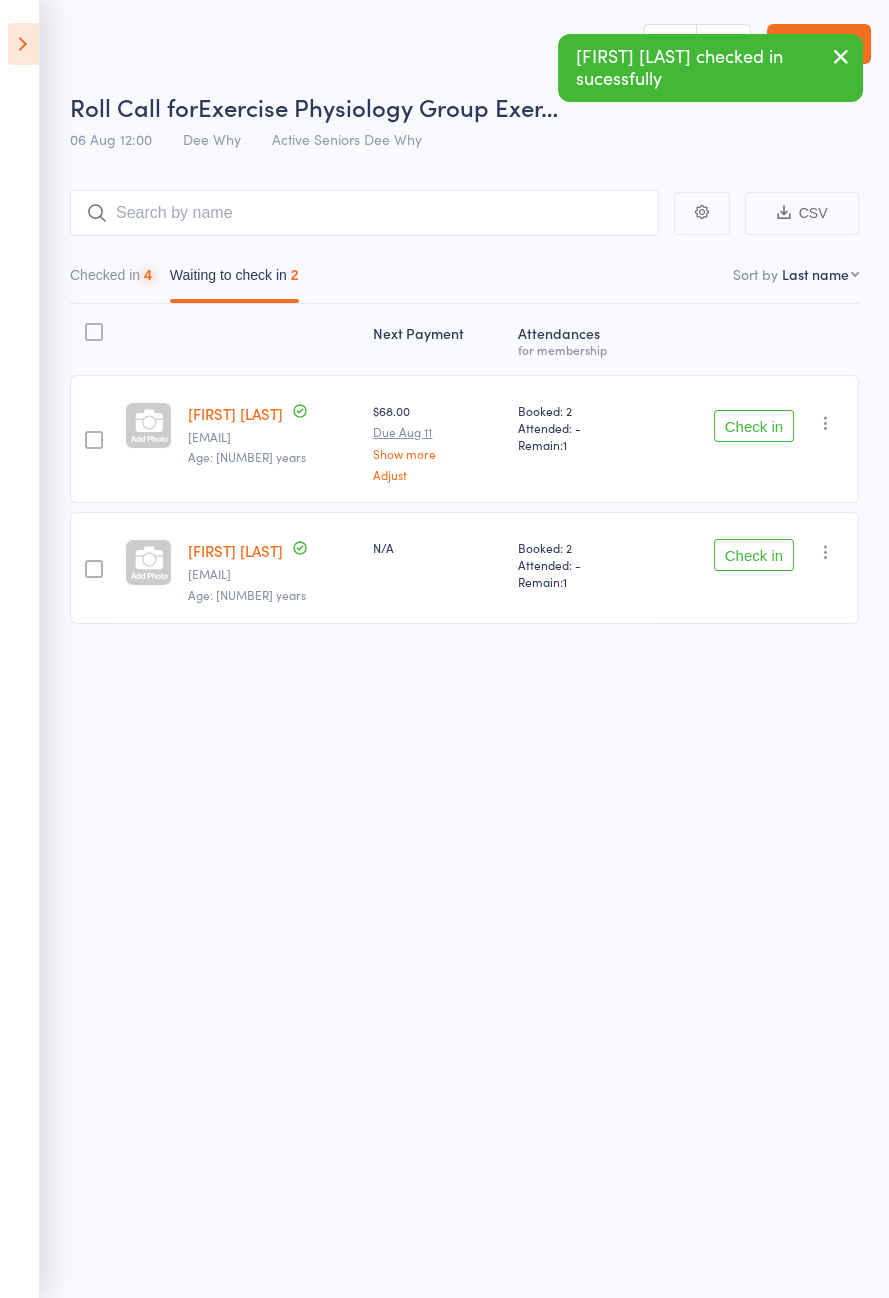 click on "Check in" at bounding box center (754, 426) 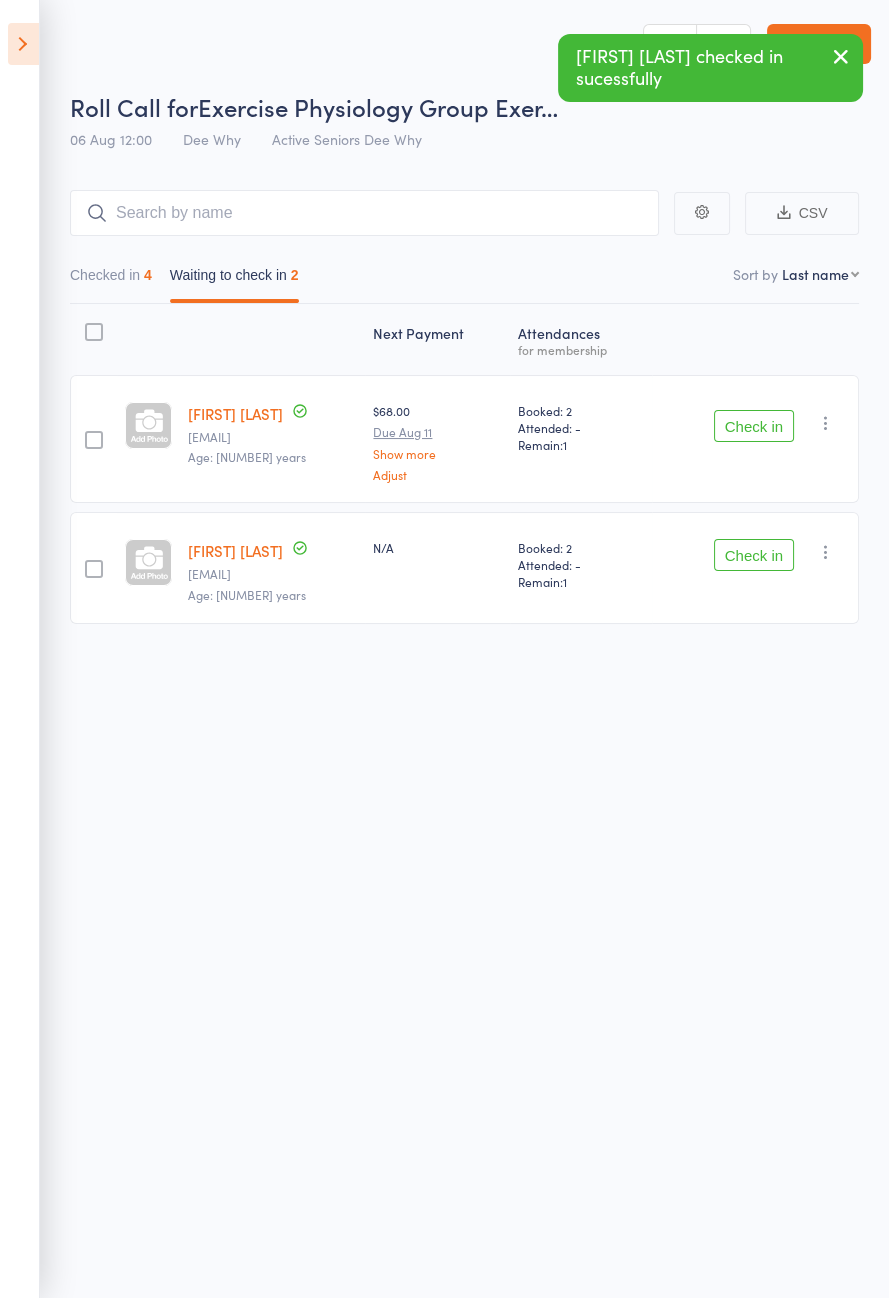 click on "Check in" at bounding box center [754, 426] 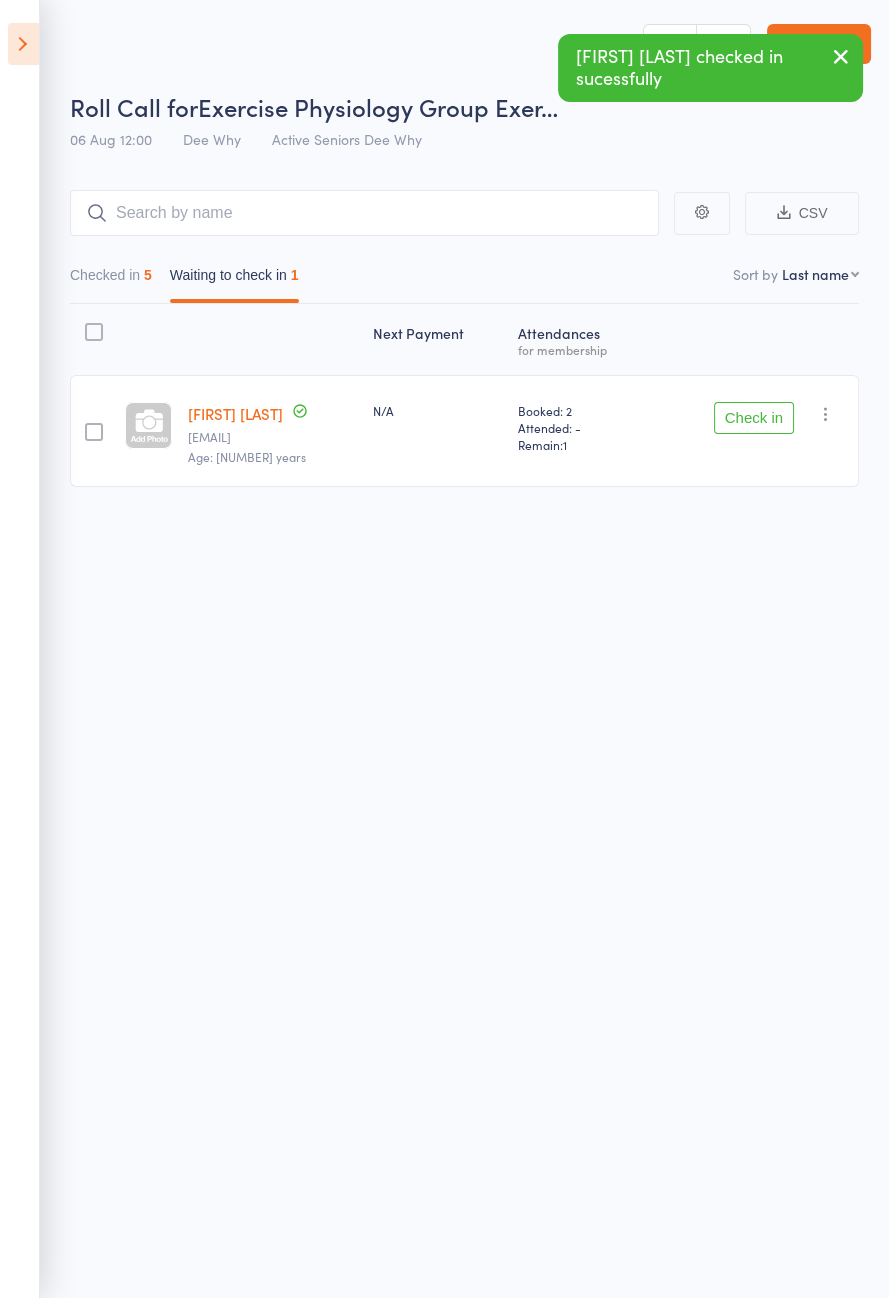 click on "Check in" at bounding box center [754, 418] 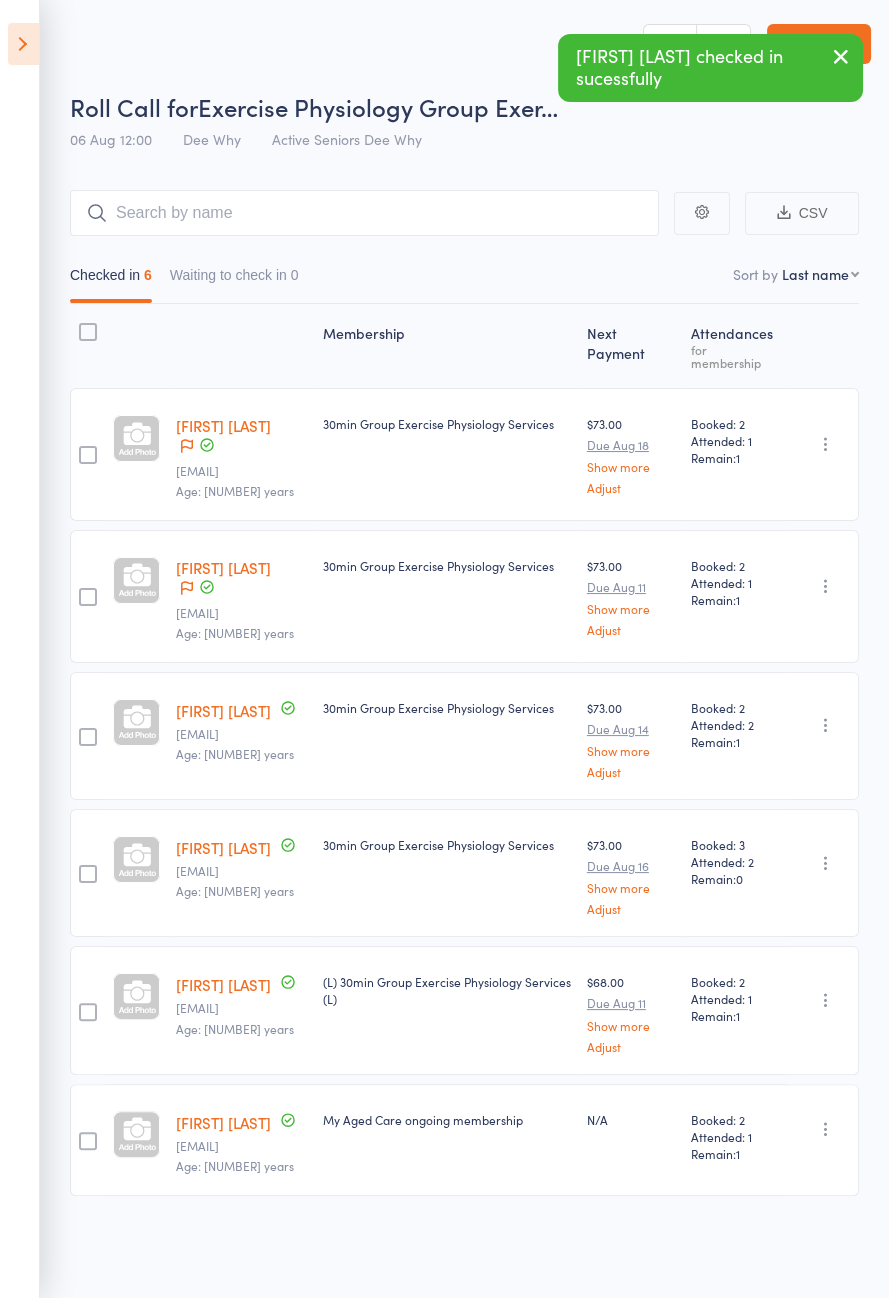 click at bounding box center (23, 44) 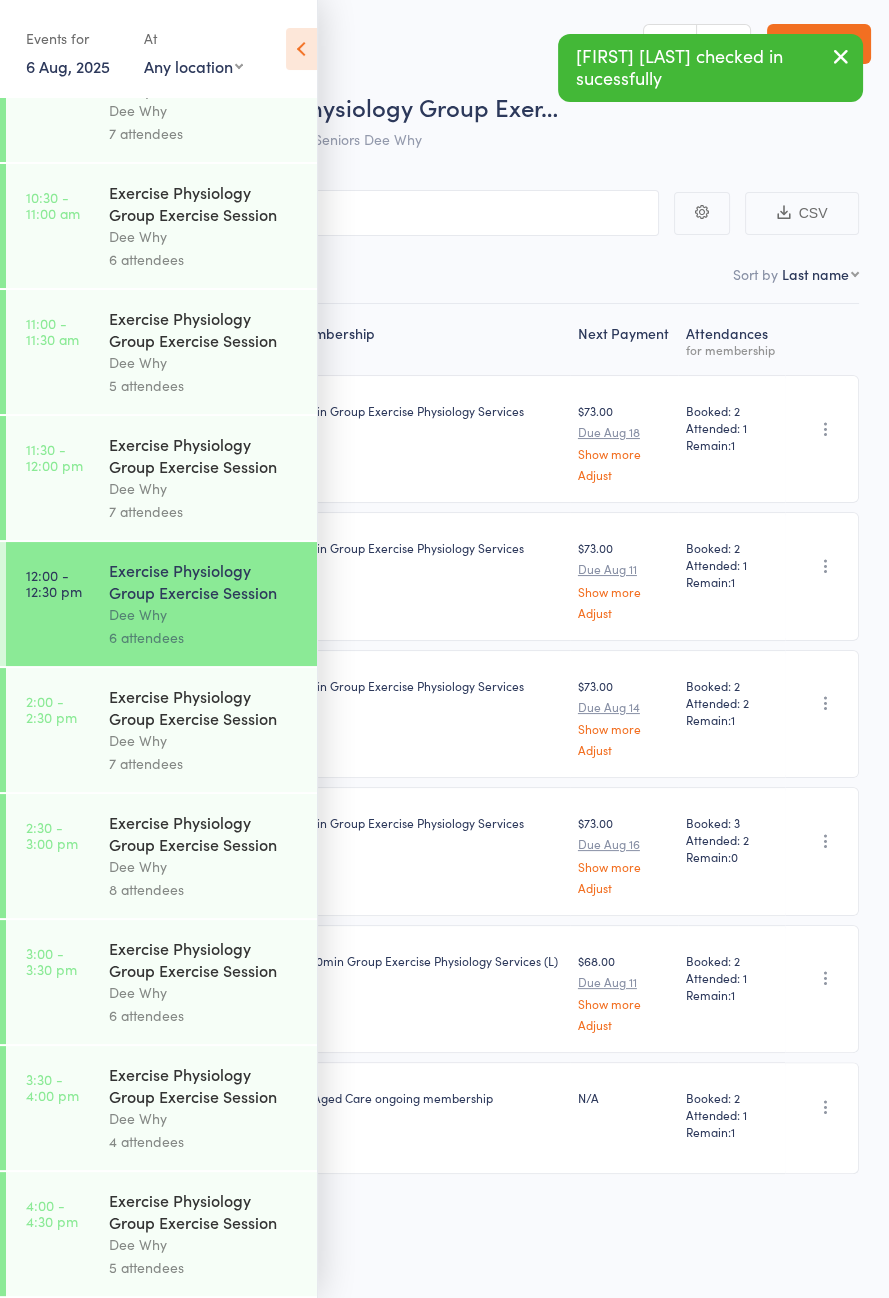 scroll, scrollTop: 914, scrollLeft: 0, axis: vertical 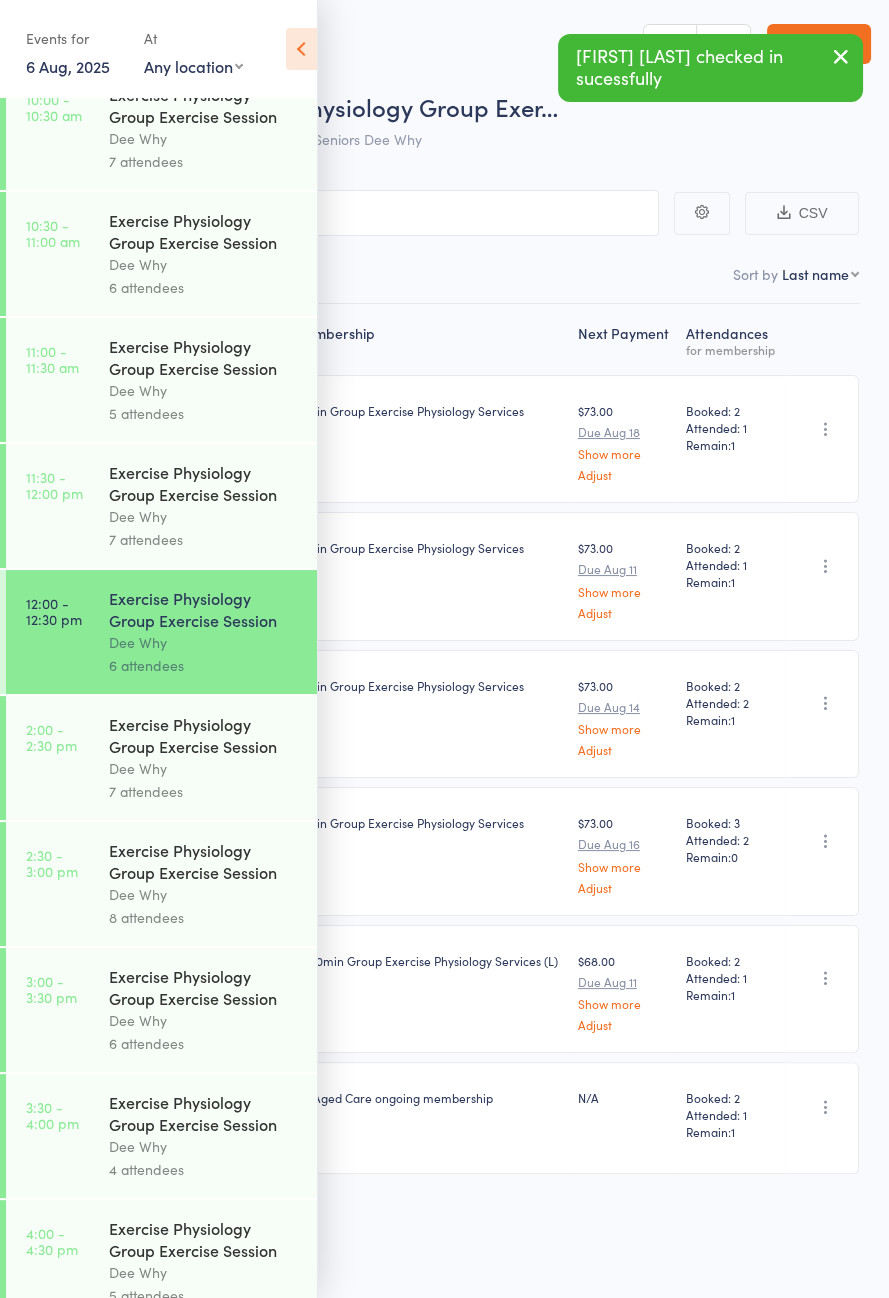 click on "[GENERAL] [GENERAL] [GENERAL] [GENERAL] [GENERAL] [GENERAL] [NUMBER] [GENERAL]" at bounding box center [213, 758] 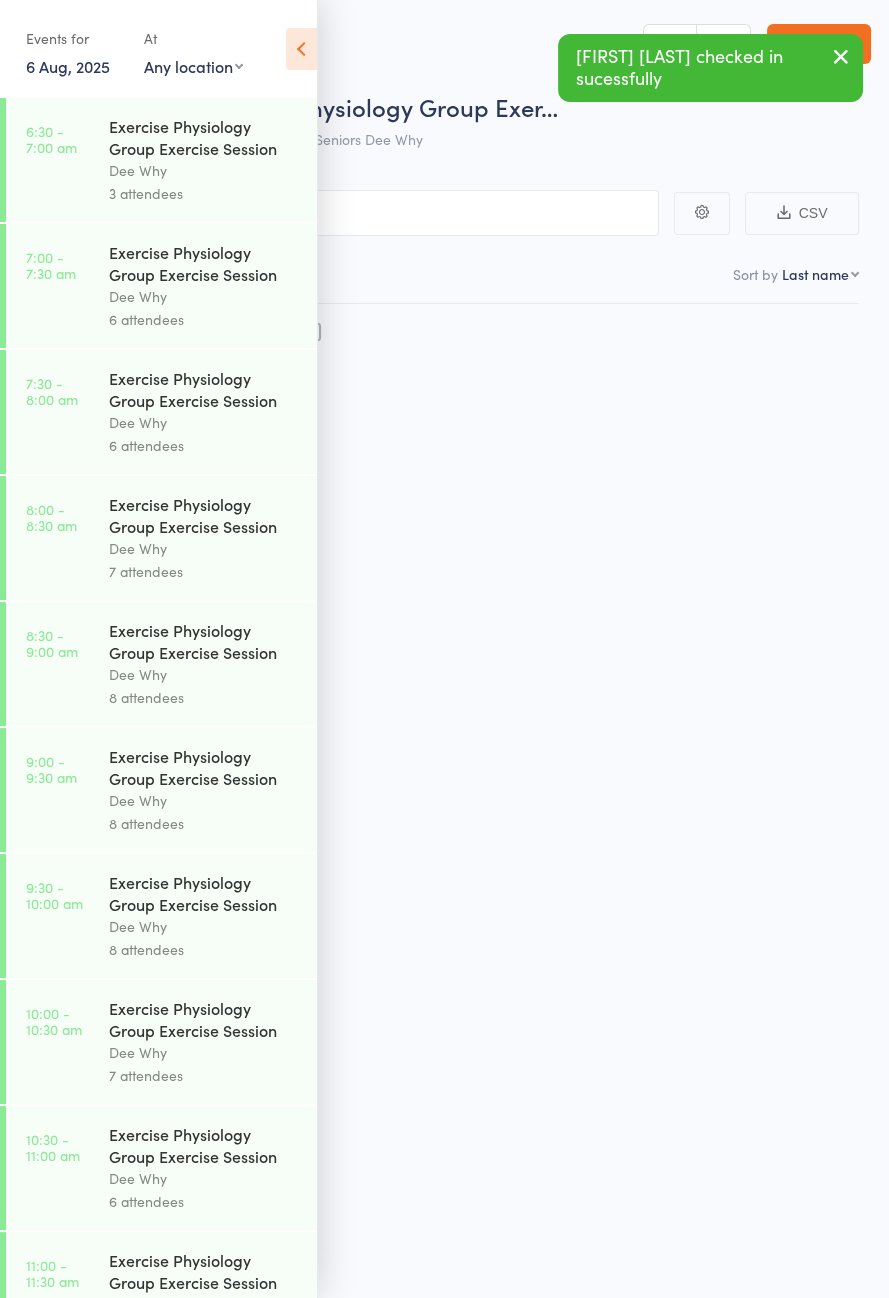 click at bounding box center [301, 49] 